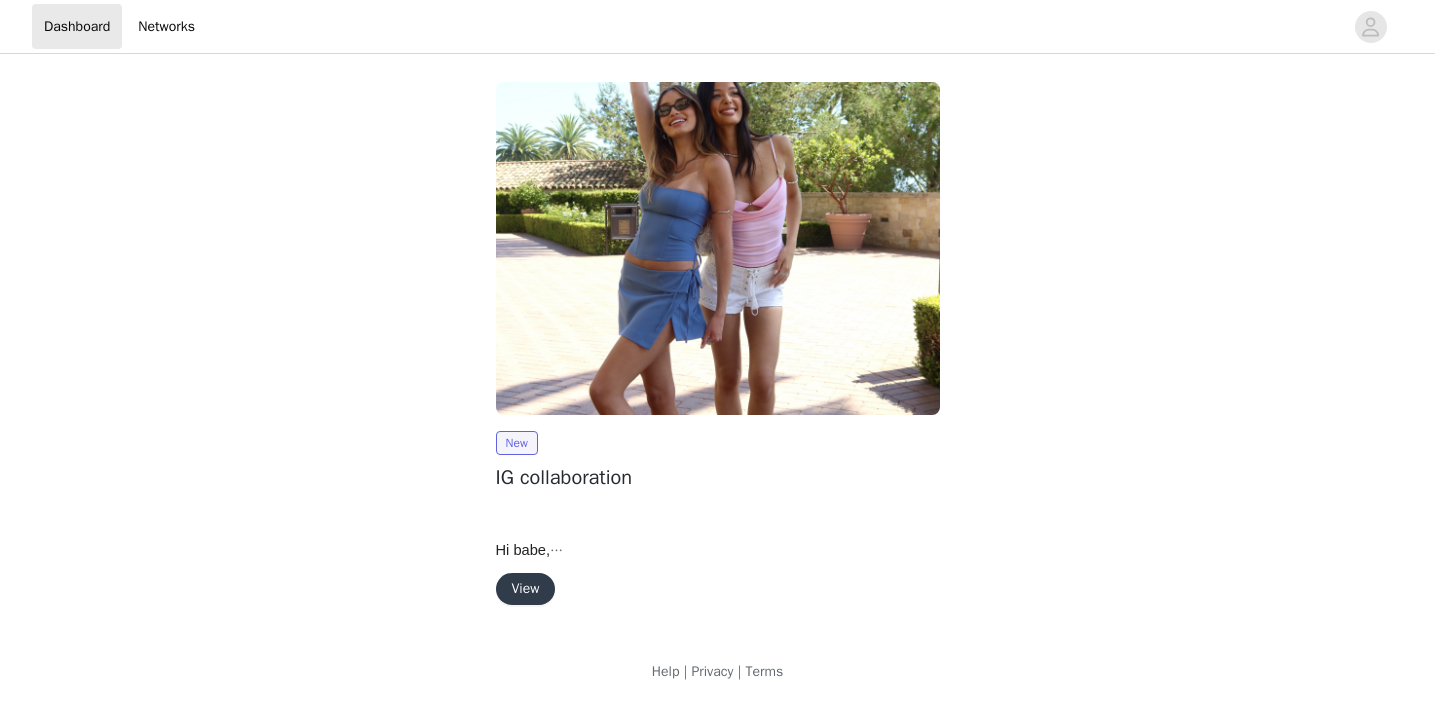 scroll, scrollTop: 0, scrollLeft: 0, axis: both 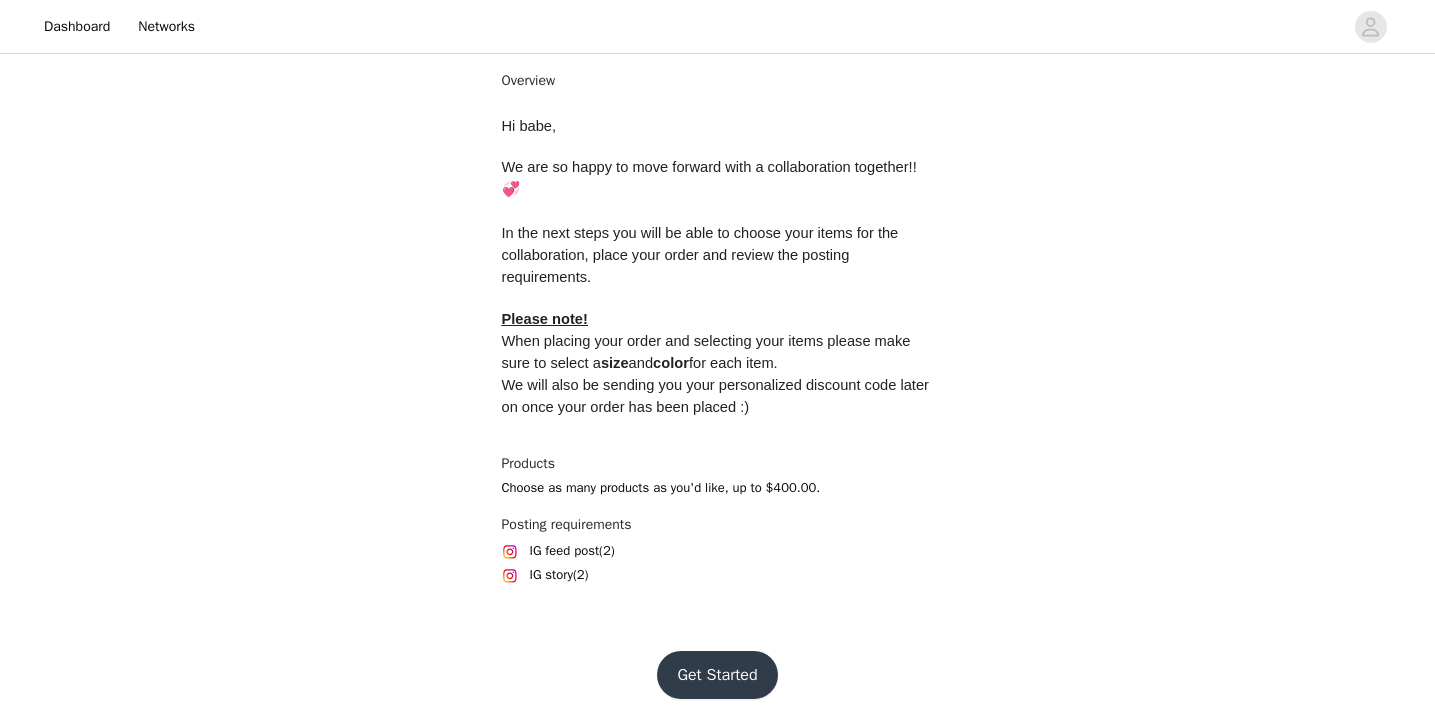 click on "Get Started" at bounding box center (717, 675) 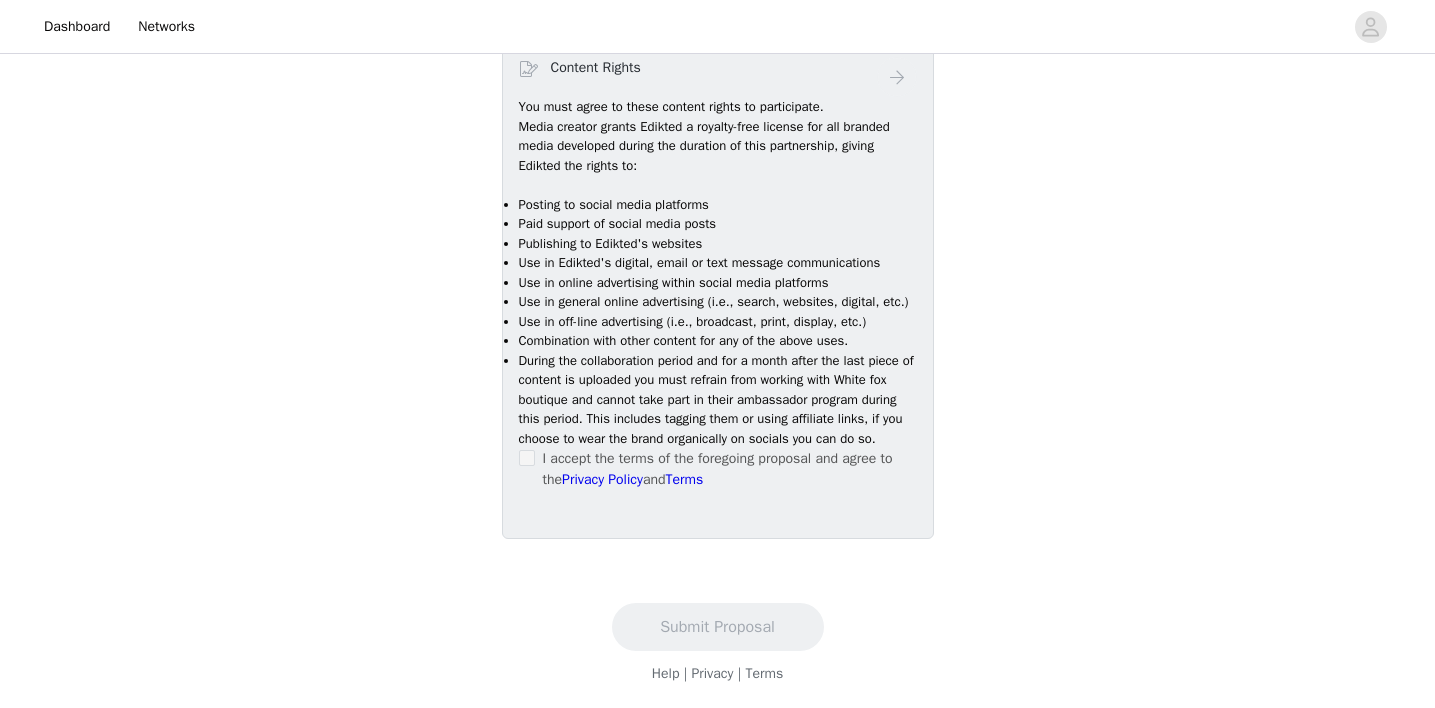 scroll, scrollTop: 1114, scrollLeft: 0, axis: vertical 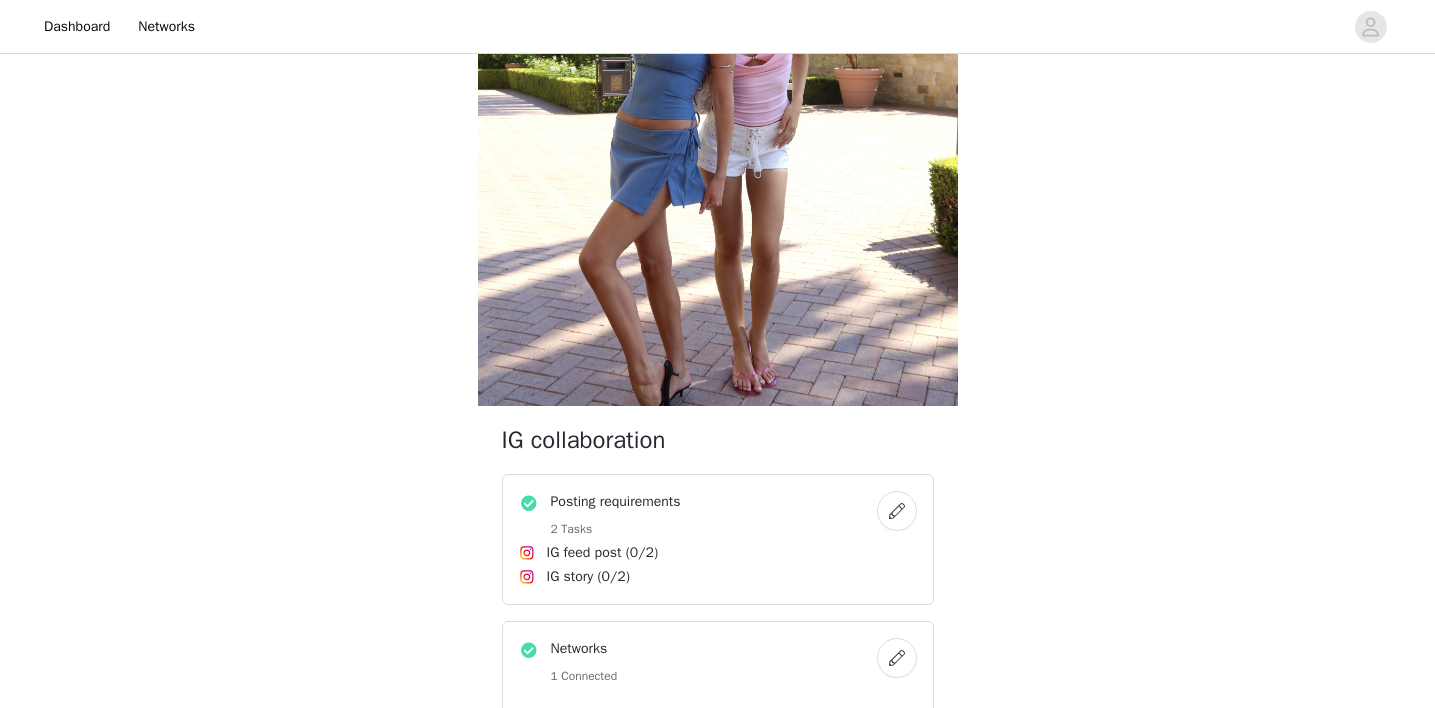 click at bounding box center (897, 511) 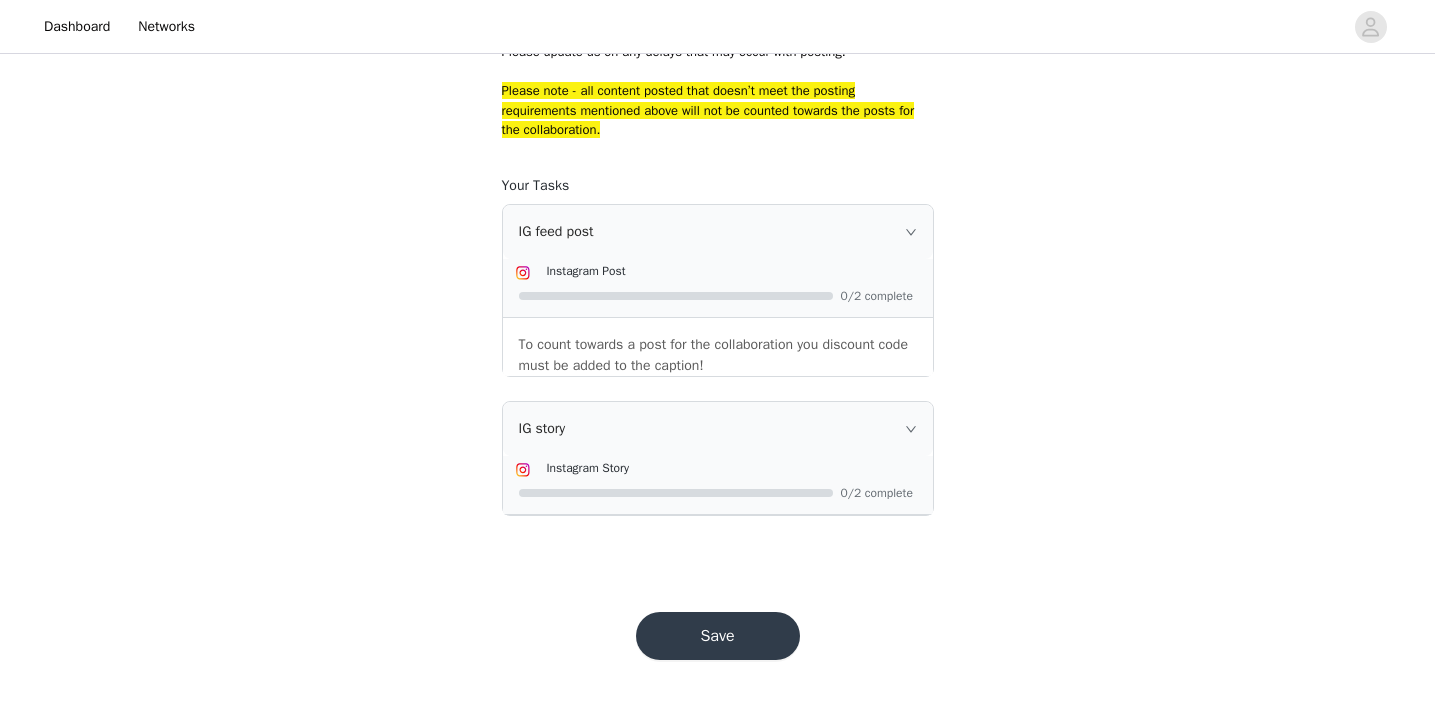 scroll, scrollTop: 952, scrollLeft: 0, axis: vertical 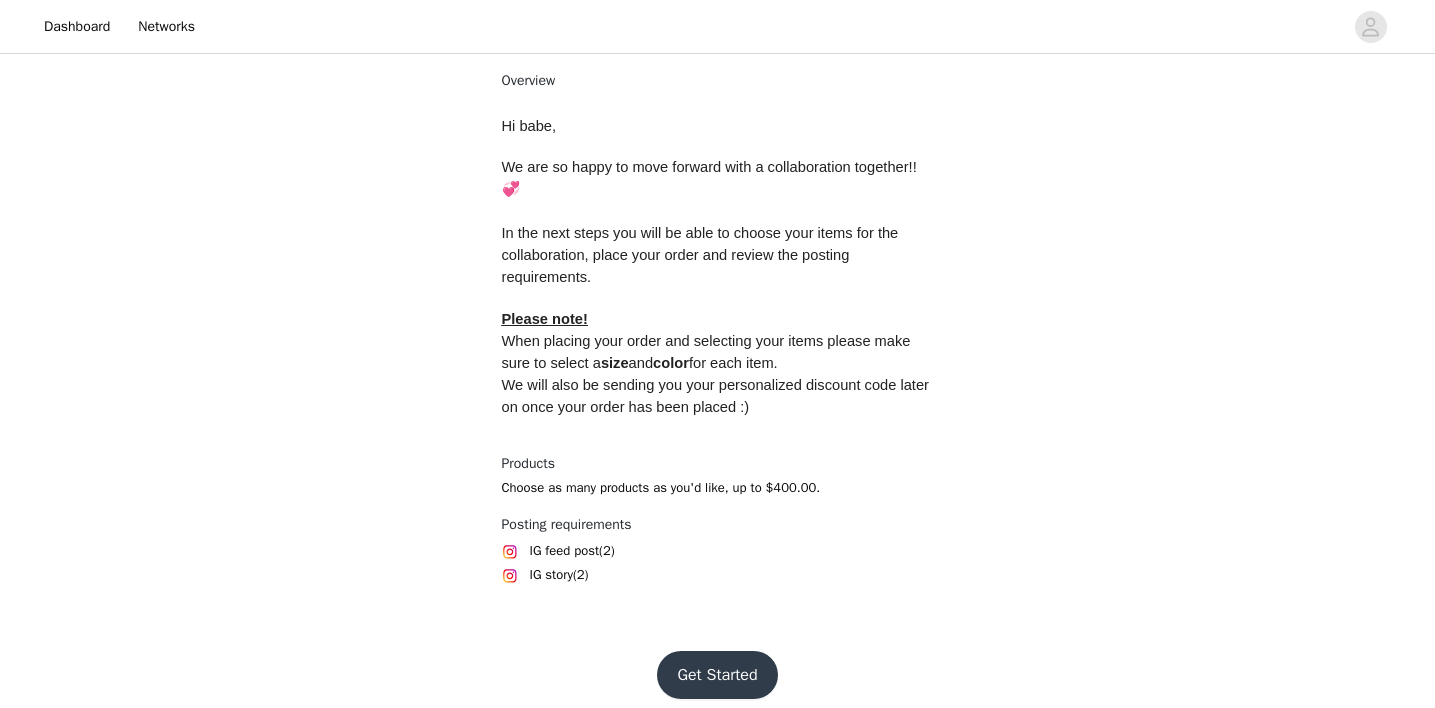 click on "Get Started" at bounding box center (717, 675) 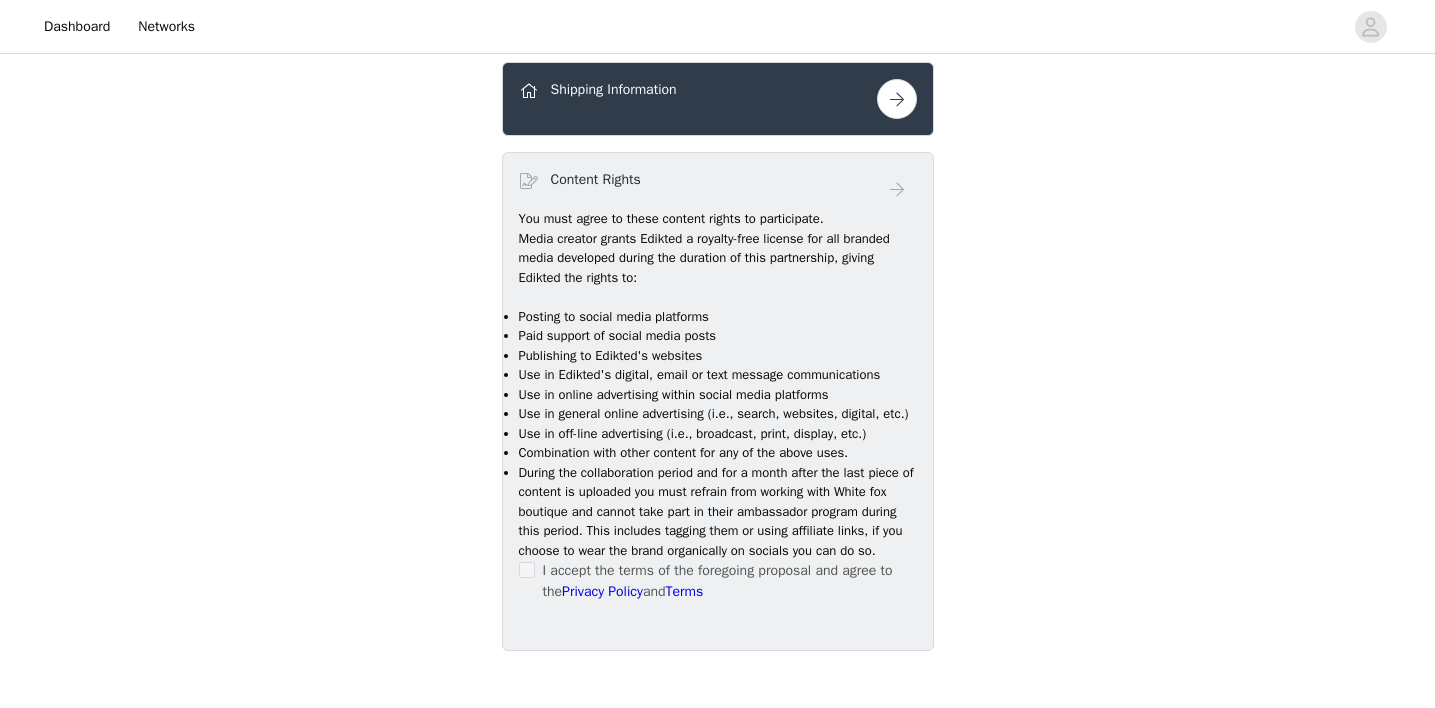 scroll, scrollTop: 723, scrollLeft: 0, axis: vertical 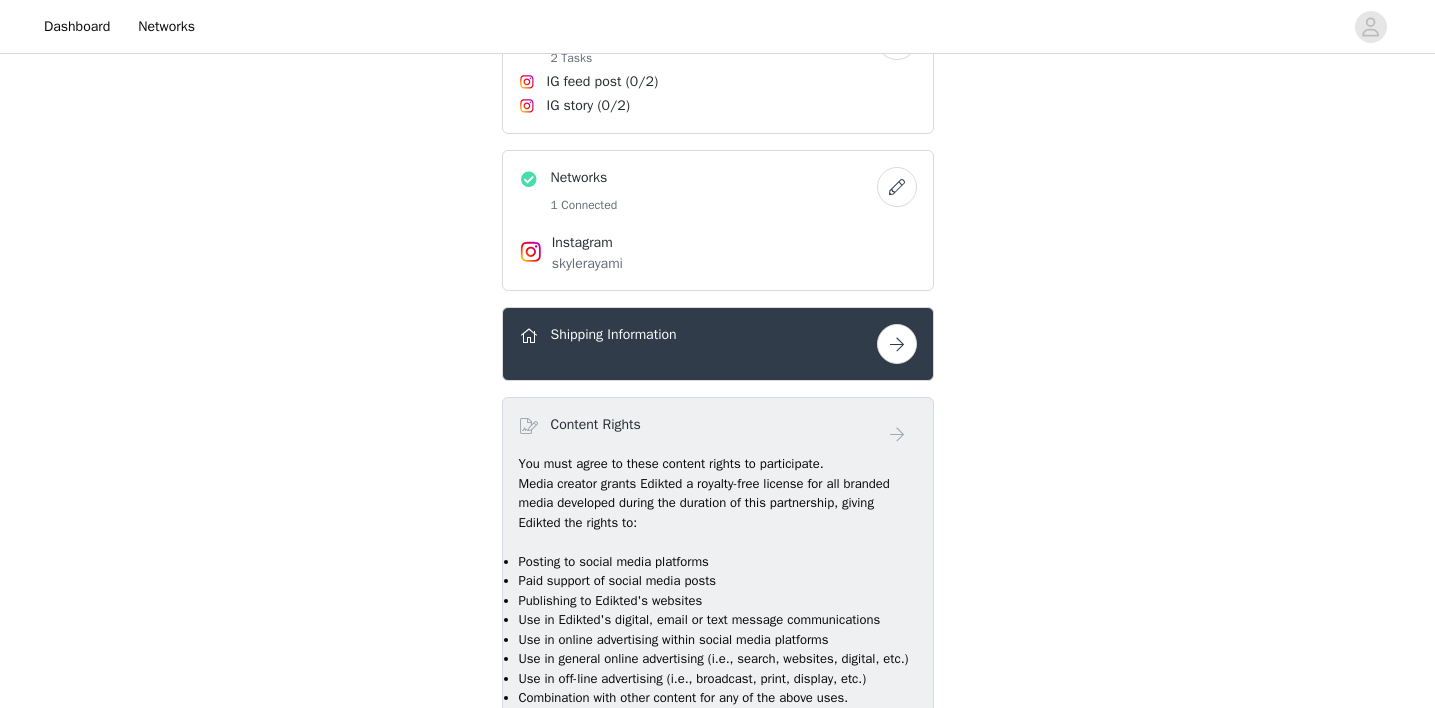 click at bounding box center (897, 344) 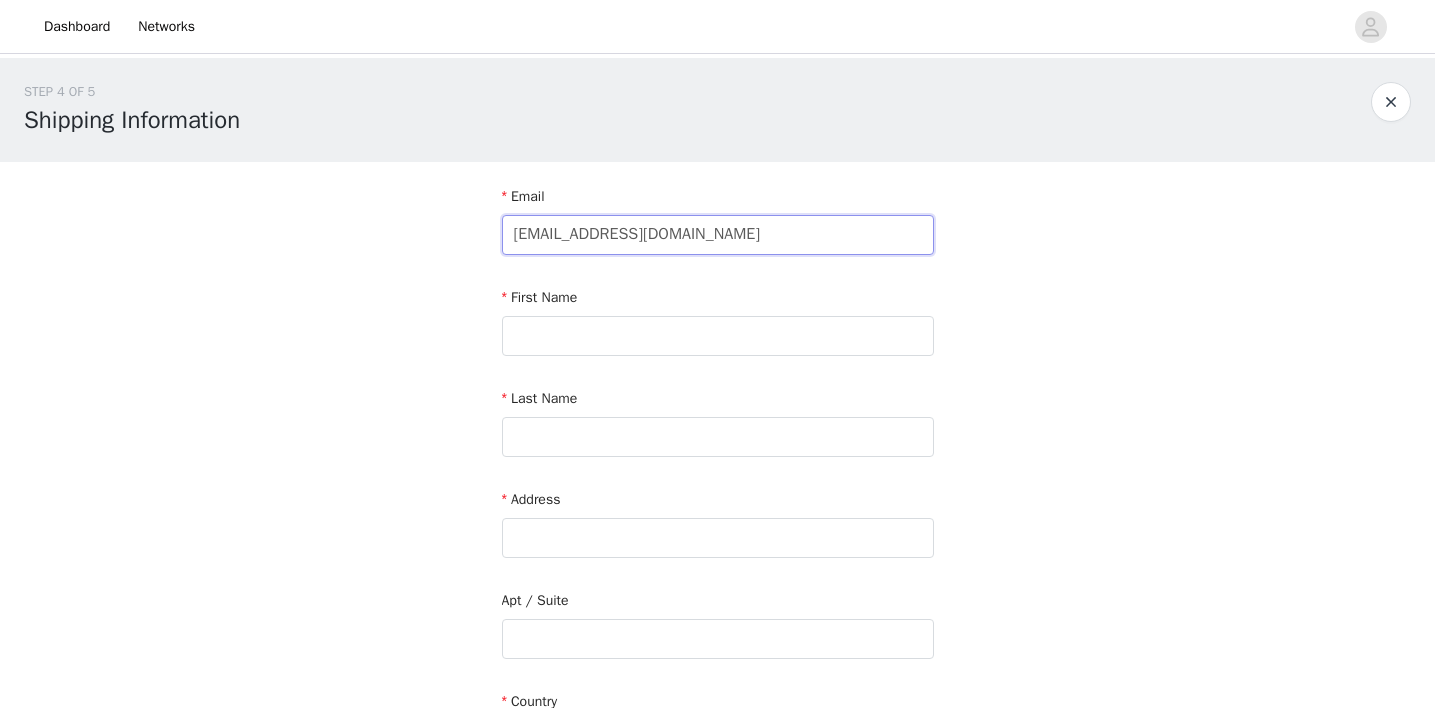 click on "skylerayami@gmail.com" at bounding box center [718, 235] 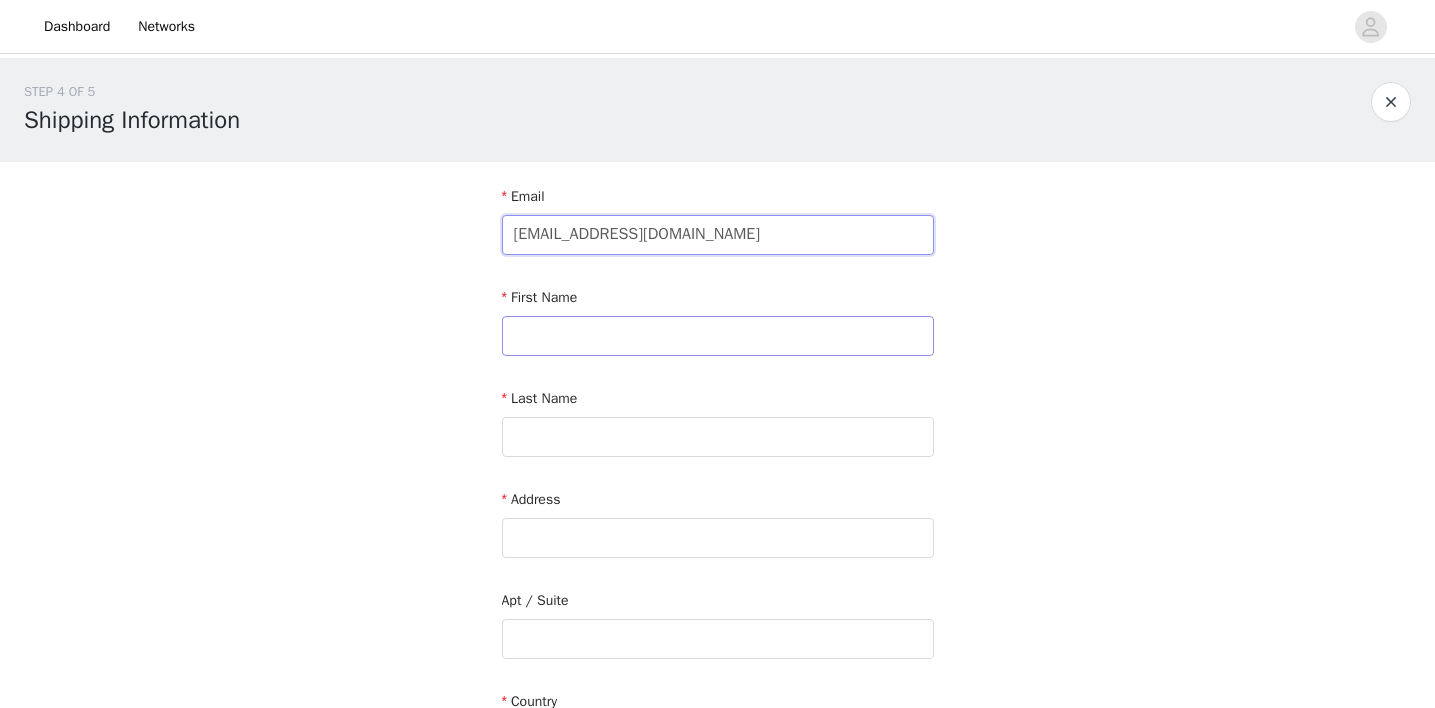 type on "skylerayamimgmt@gmail.com" 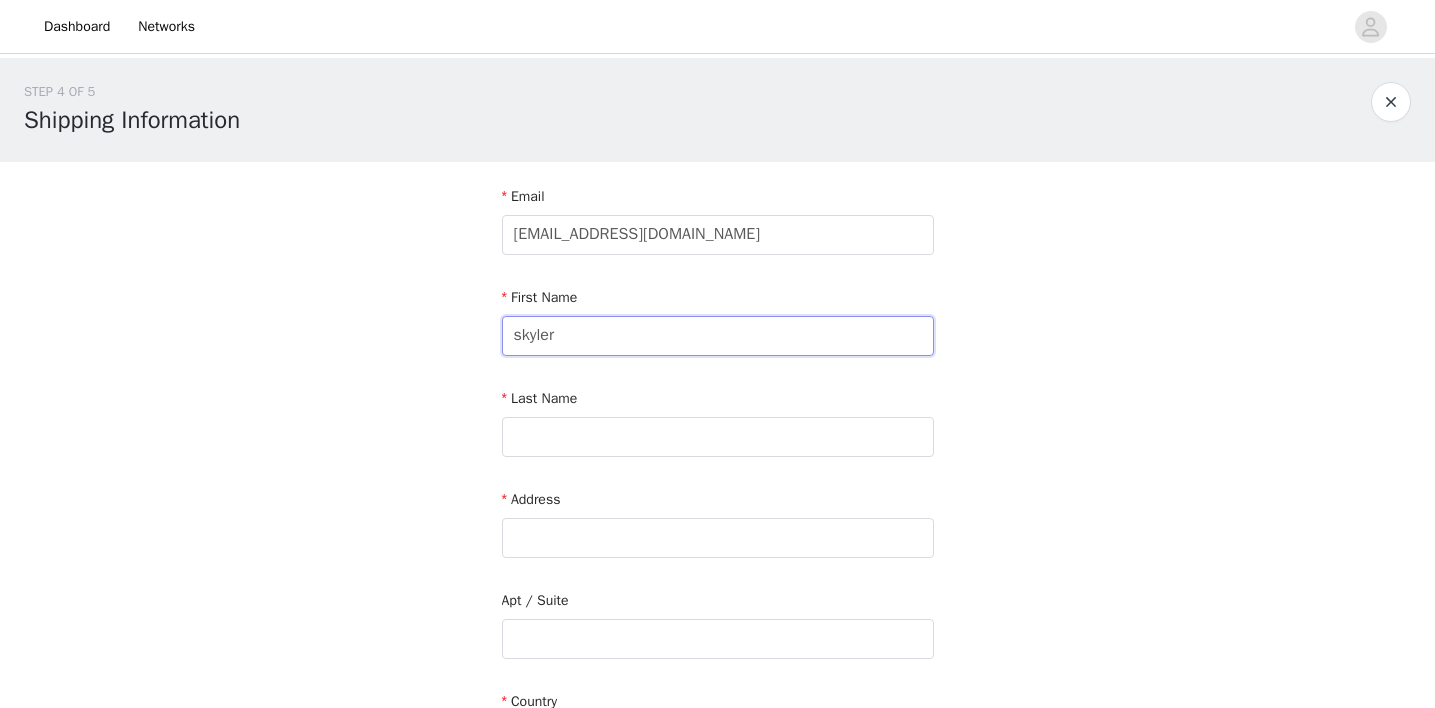 type on "skyler" 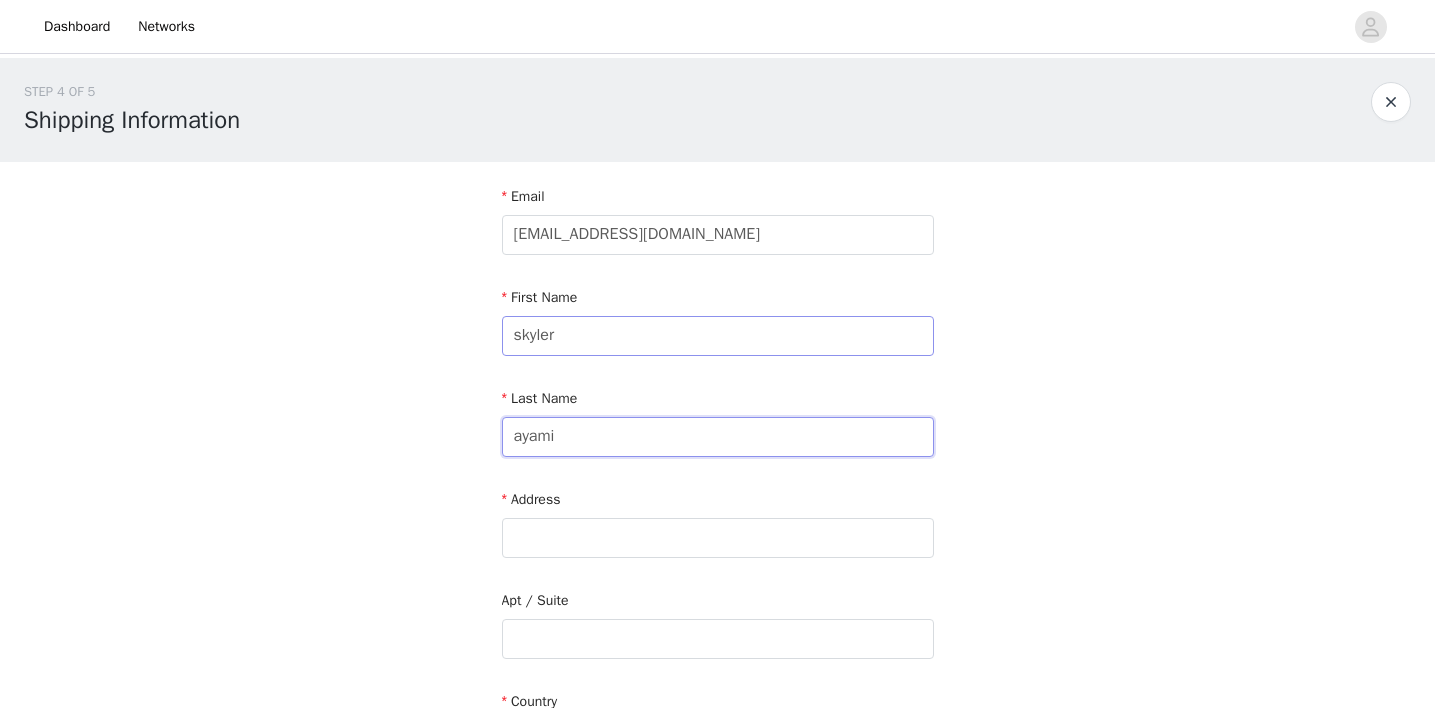 type on "ayami" 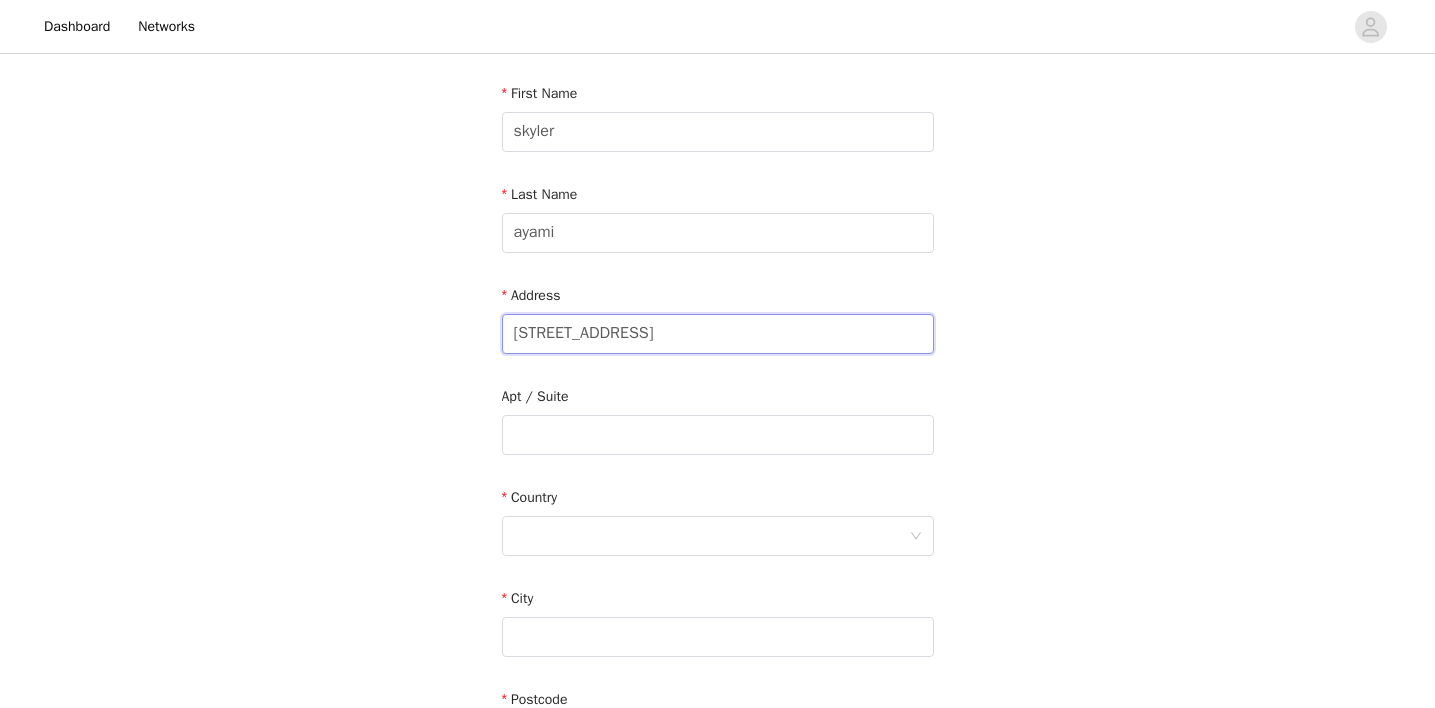scroll, scrollTop: 244, scrollLeft: 0, axis: vertical 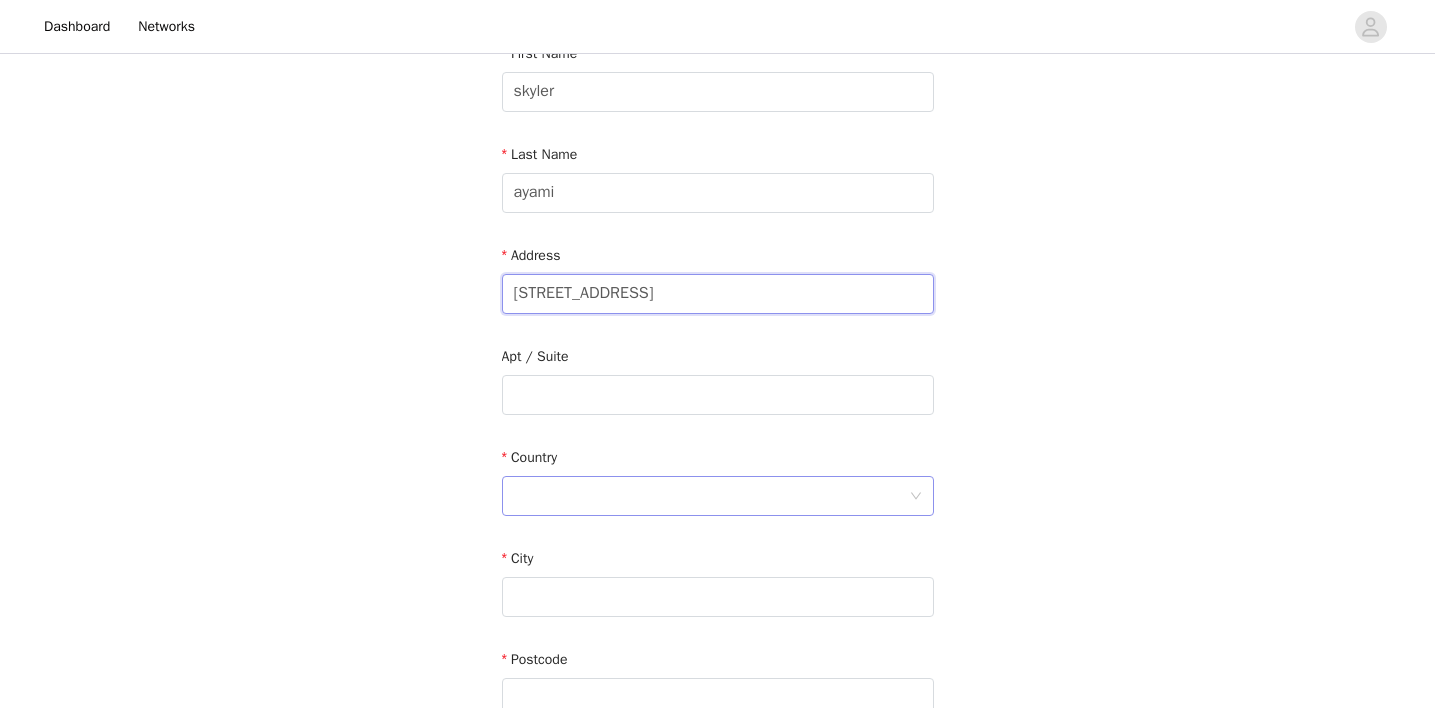 type on "2146 bristol cove" 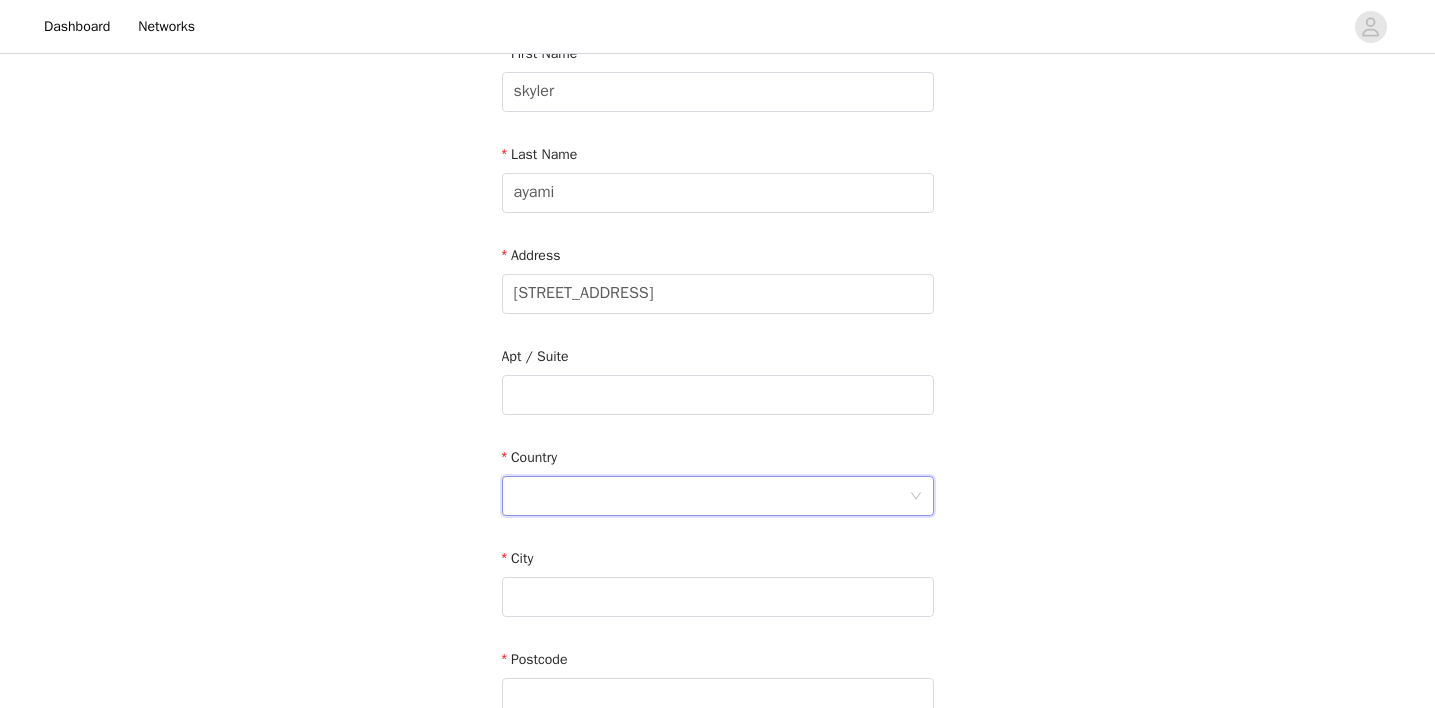 click at bounding box center (711, 496) 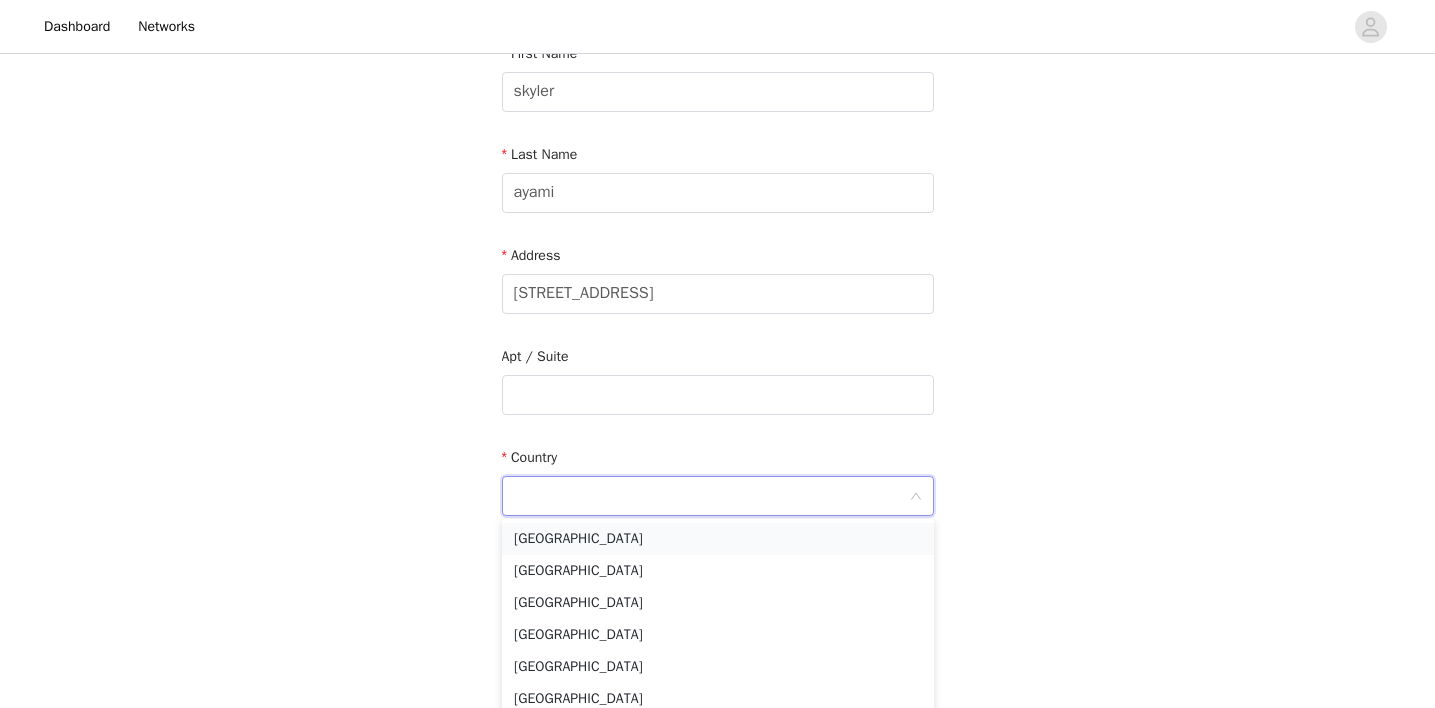 click on "[GEOGRAPHIC_DATA]" at bounding box center (718, 539) 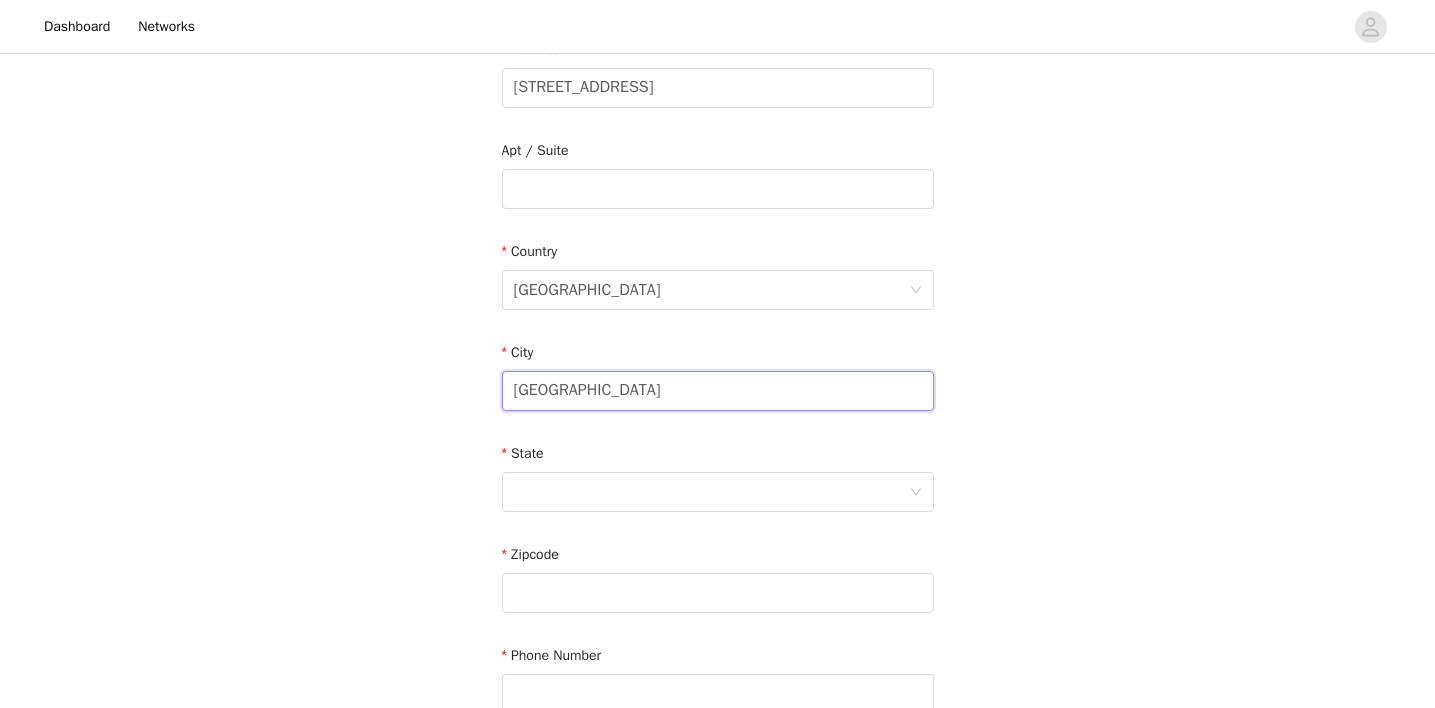 type on "atlanta" 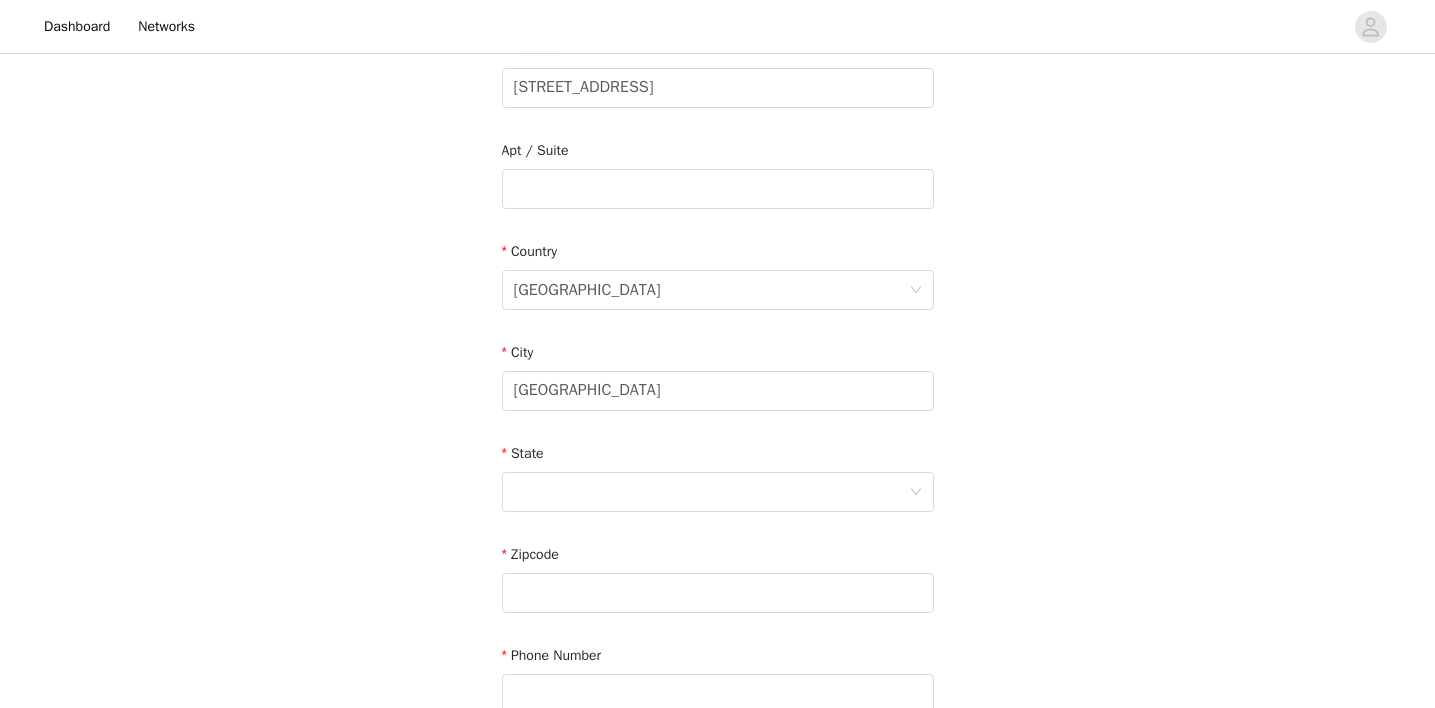 click on "State" at bounding box center (718, 457) 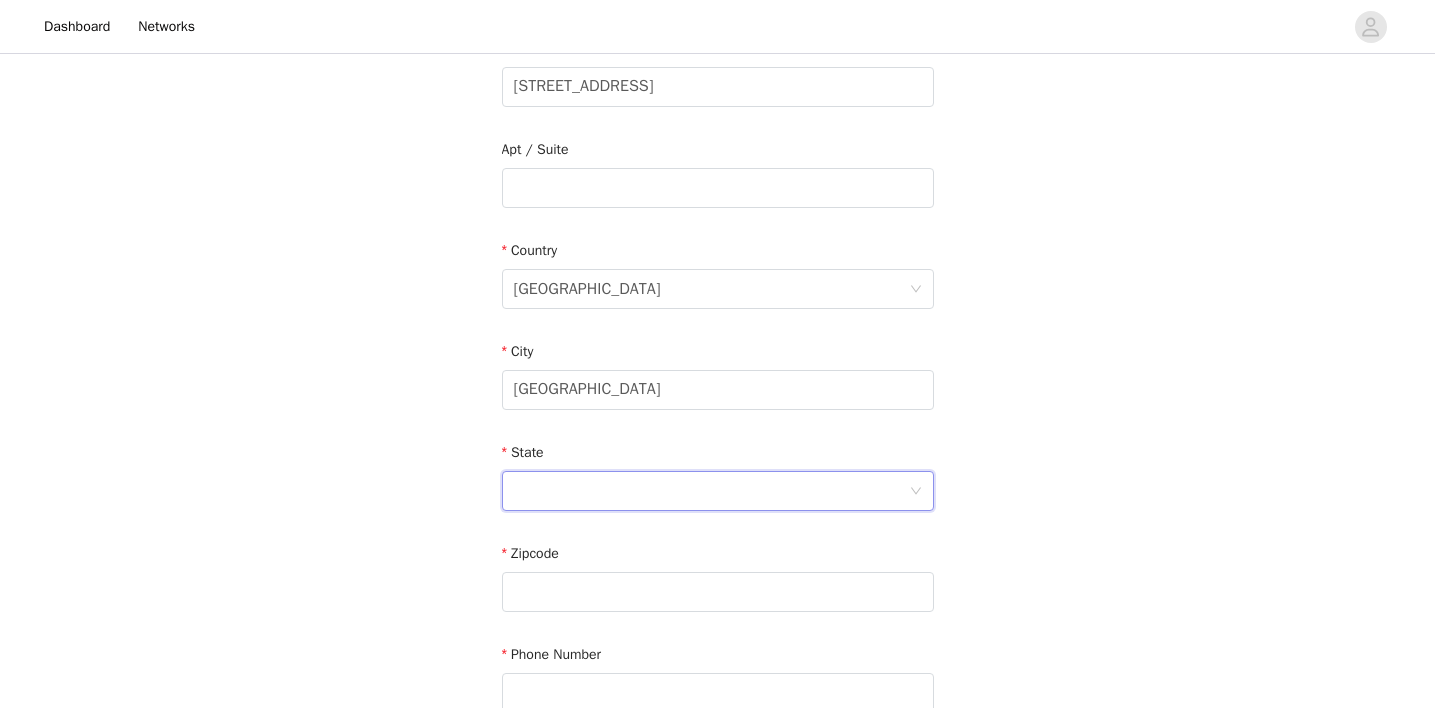 click at bounding box center (711, 491) 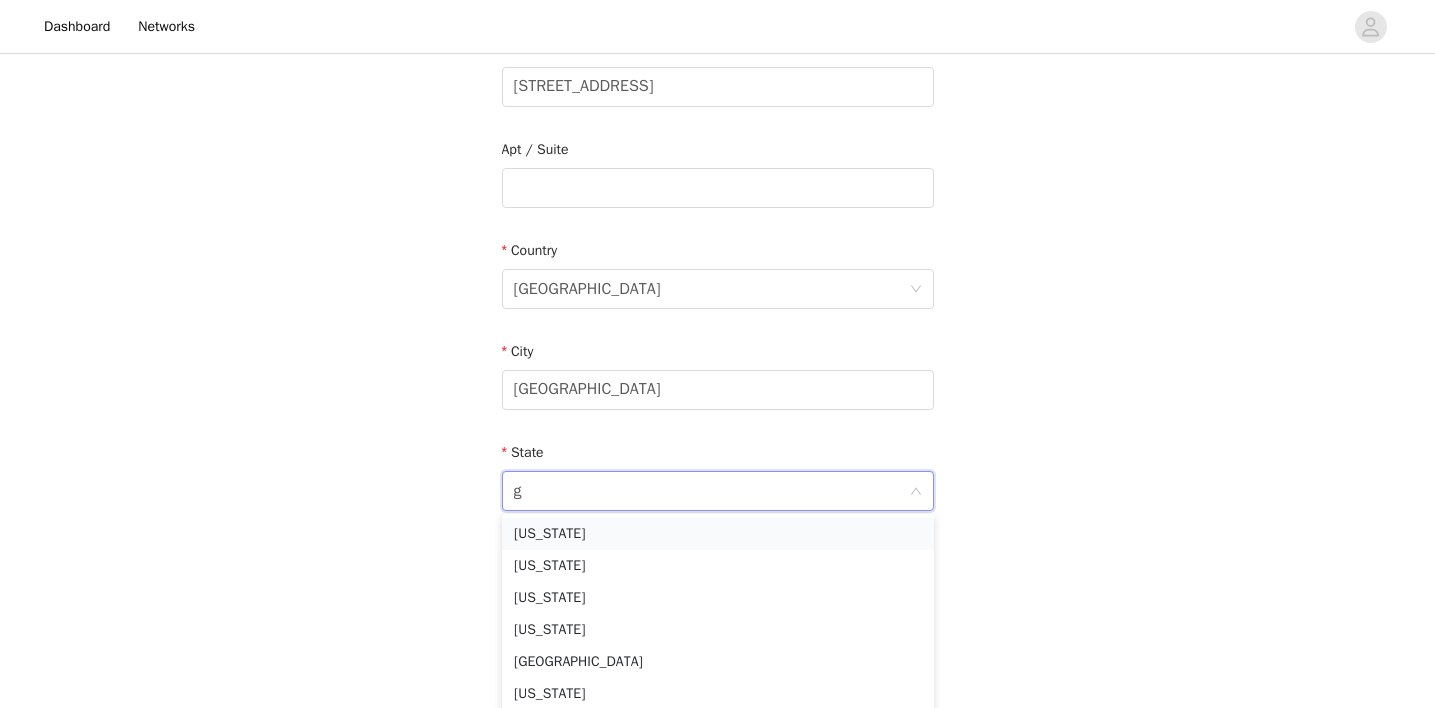 click on "Georgia" at bounding box center [718, 534] 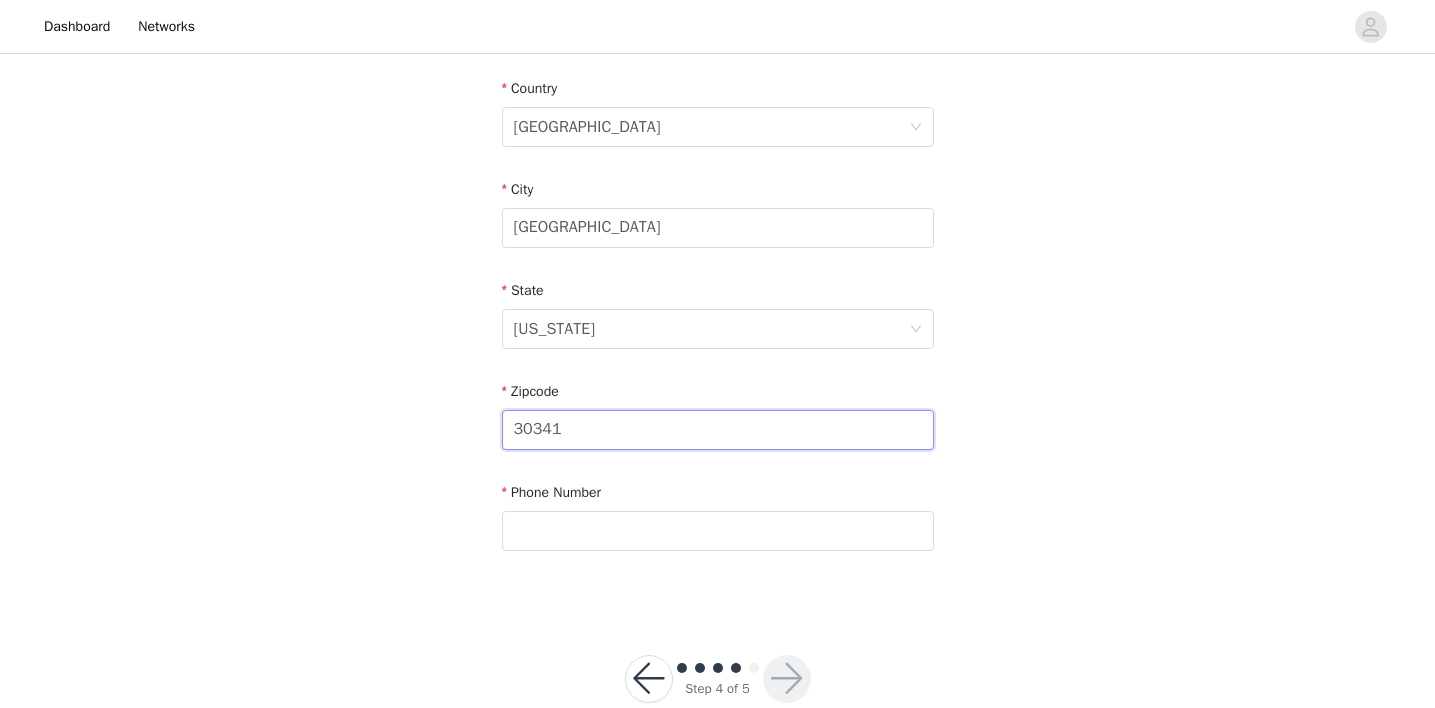 scroll, scrollTop: 618, scrollLeft: 0, axis: vertical 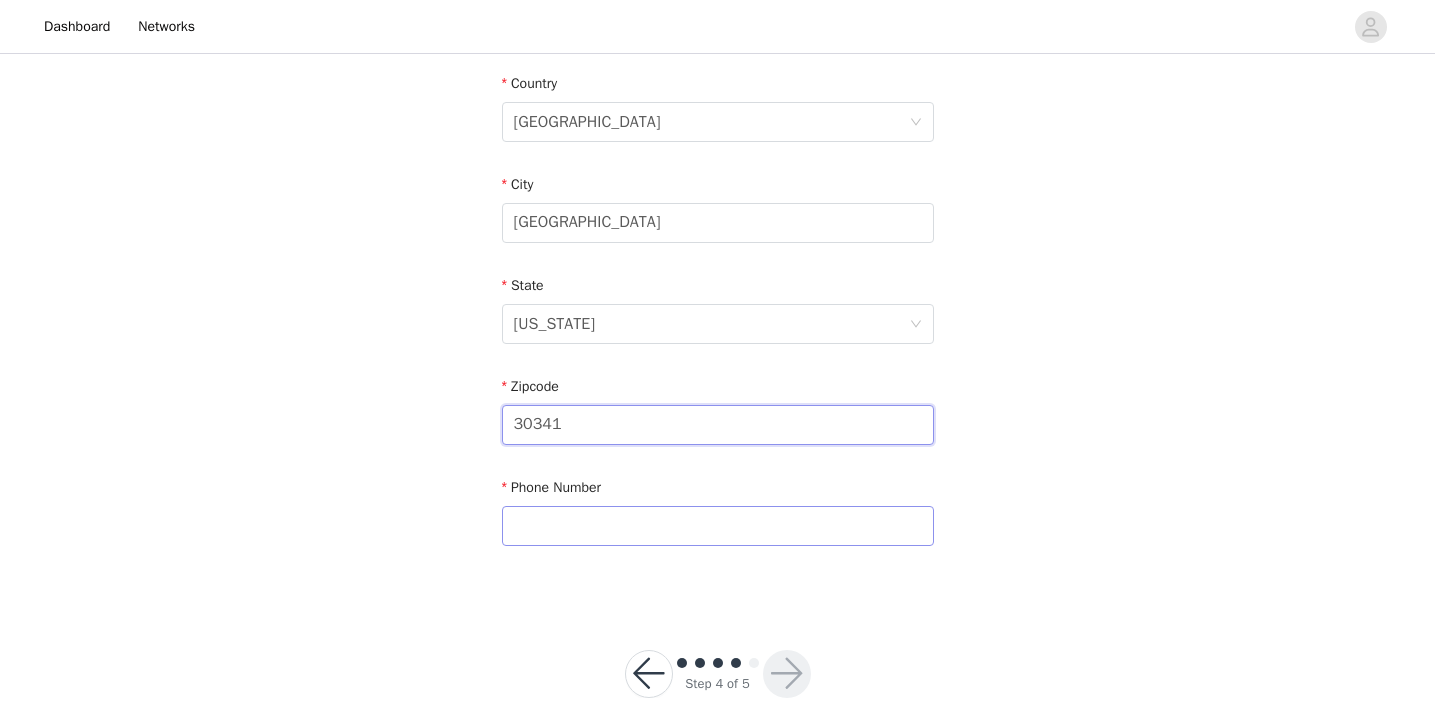type on "30341" 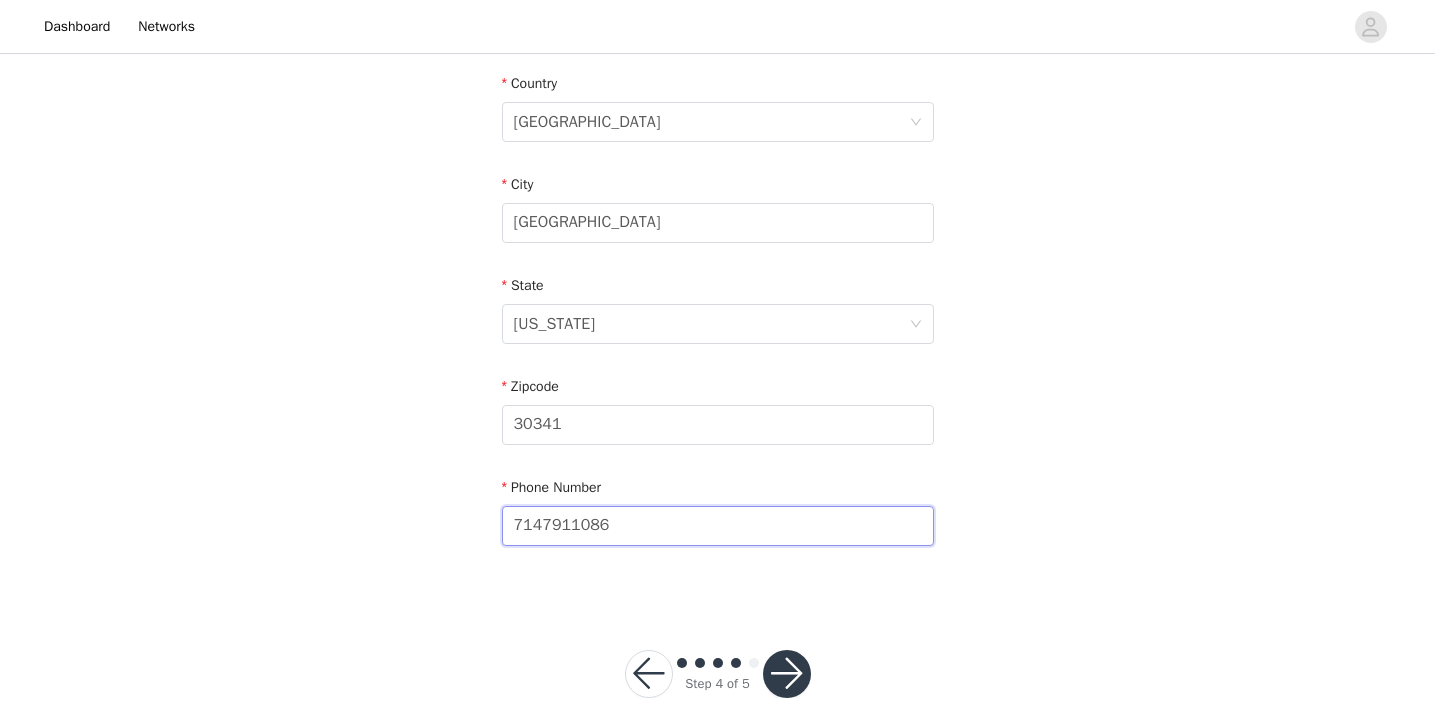 type on "7147911086" 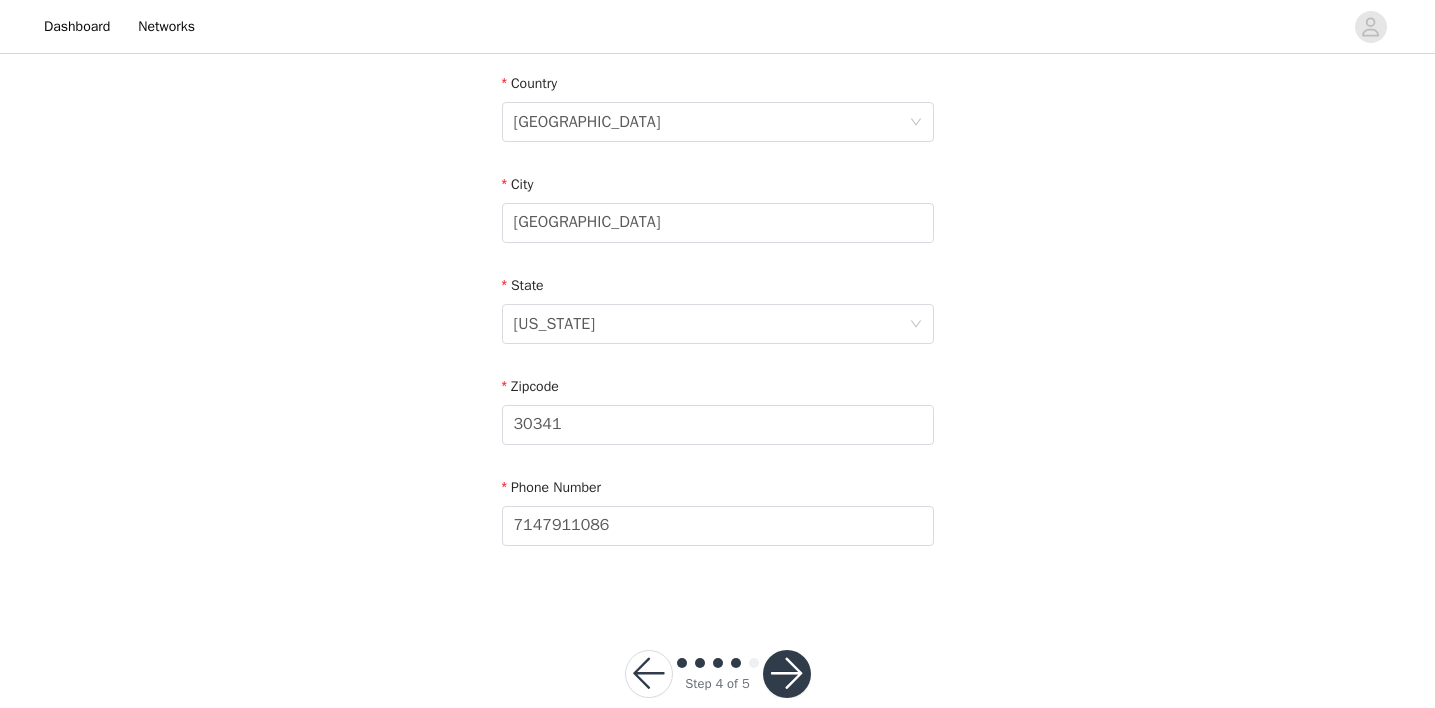 click on "STEP 4 OF 5
Shipping Information
Email skylerayamimgmt@gmail.com   First Name skyler   Last Name ayami   Address 2146 bristol cove   Apt / Suite   Country
United States
City atlanta   State
Georgia
Zipcode 30341   Phone Number 7147911086" at bounding box center [717, 21] 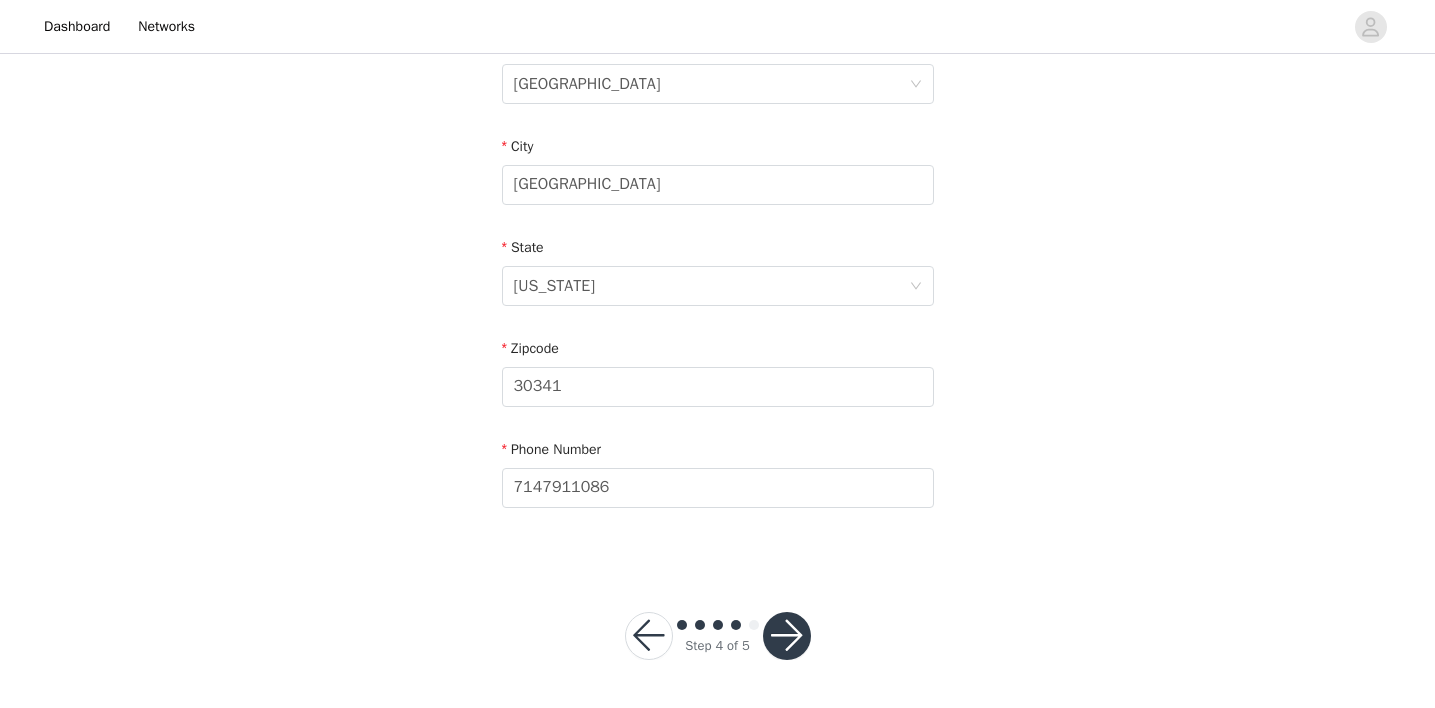 scroll, scrollTop: 655, scrollLeft: 0, axis: vertical 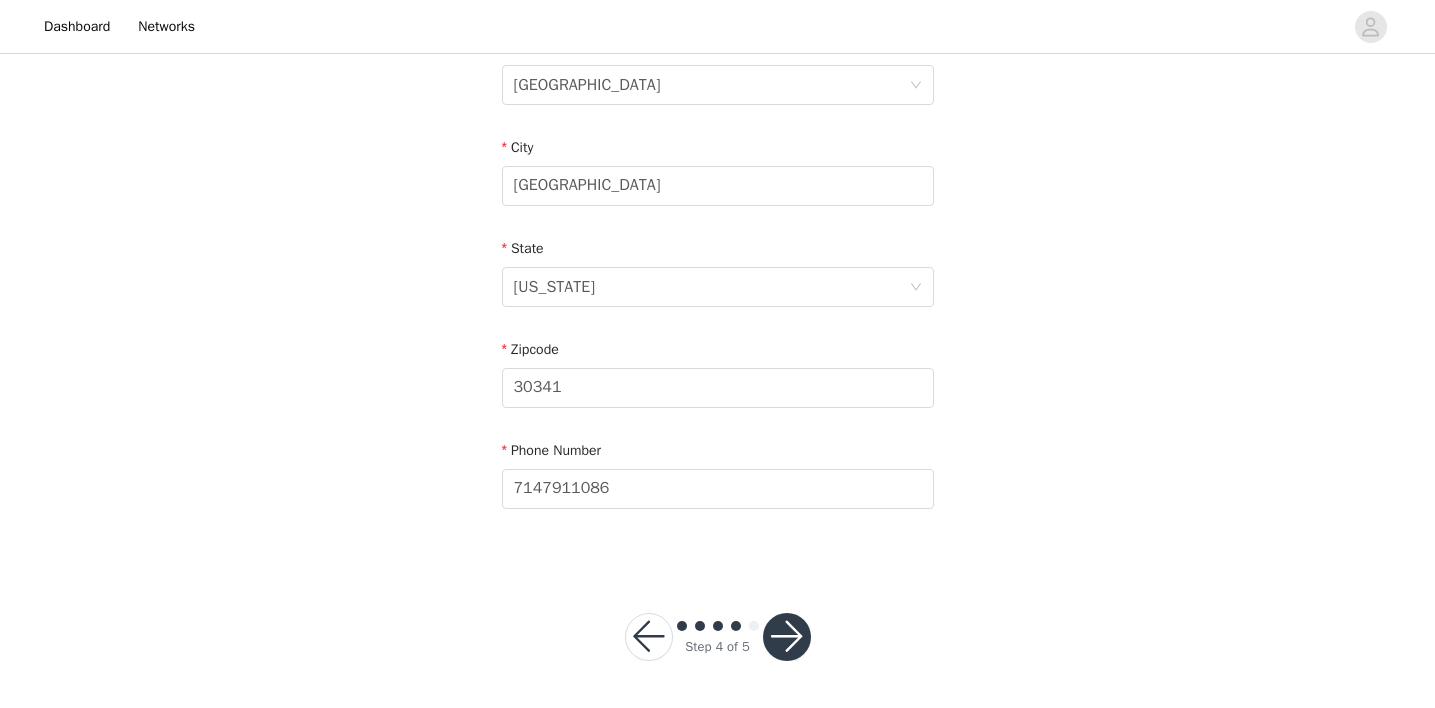 click at bounding box center [787, 637] 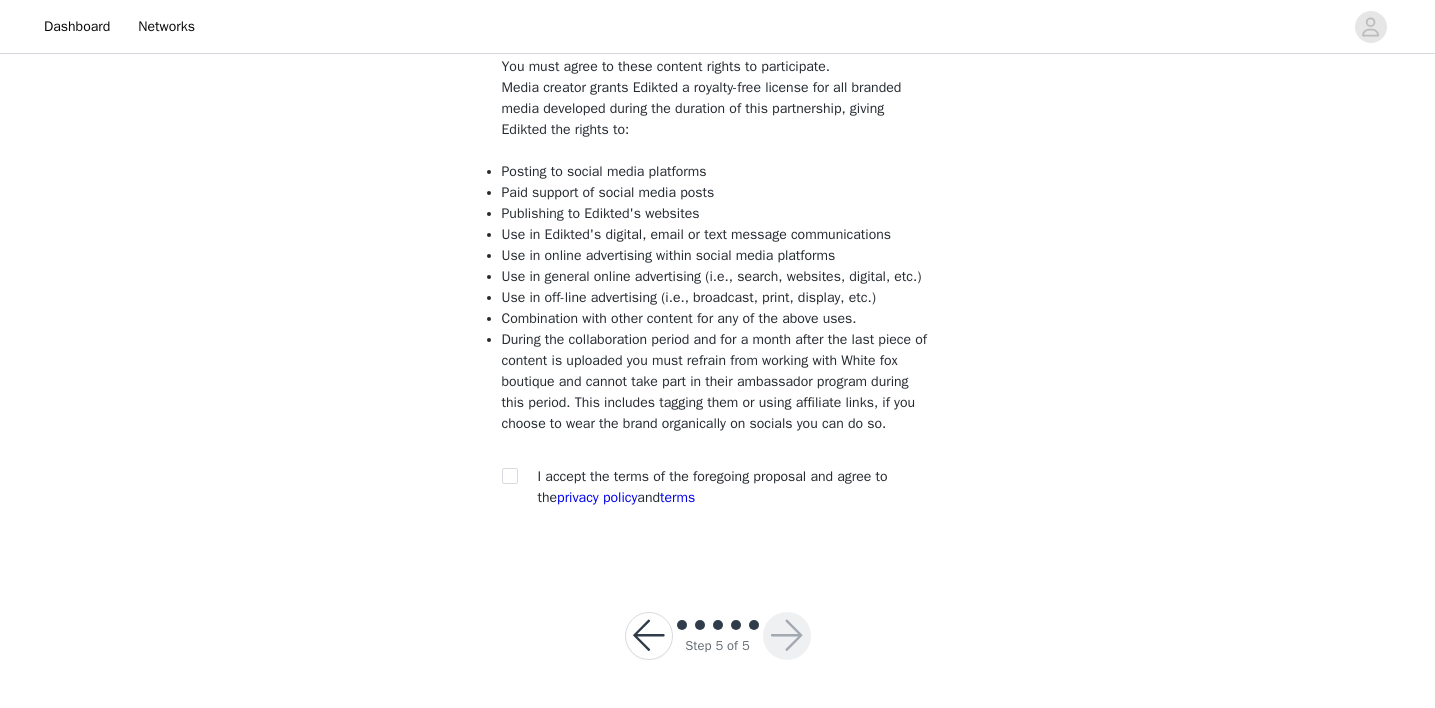 scroll, scrollTop: 216, scrollLeft: 0, axis: vertical 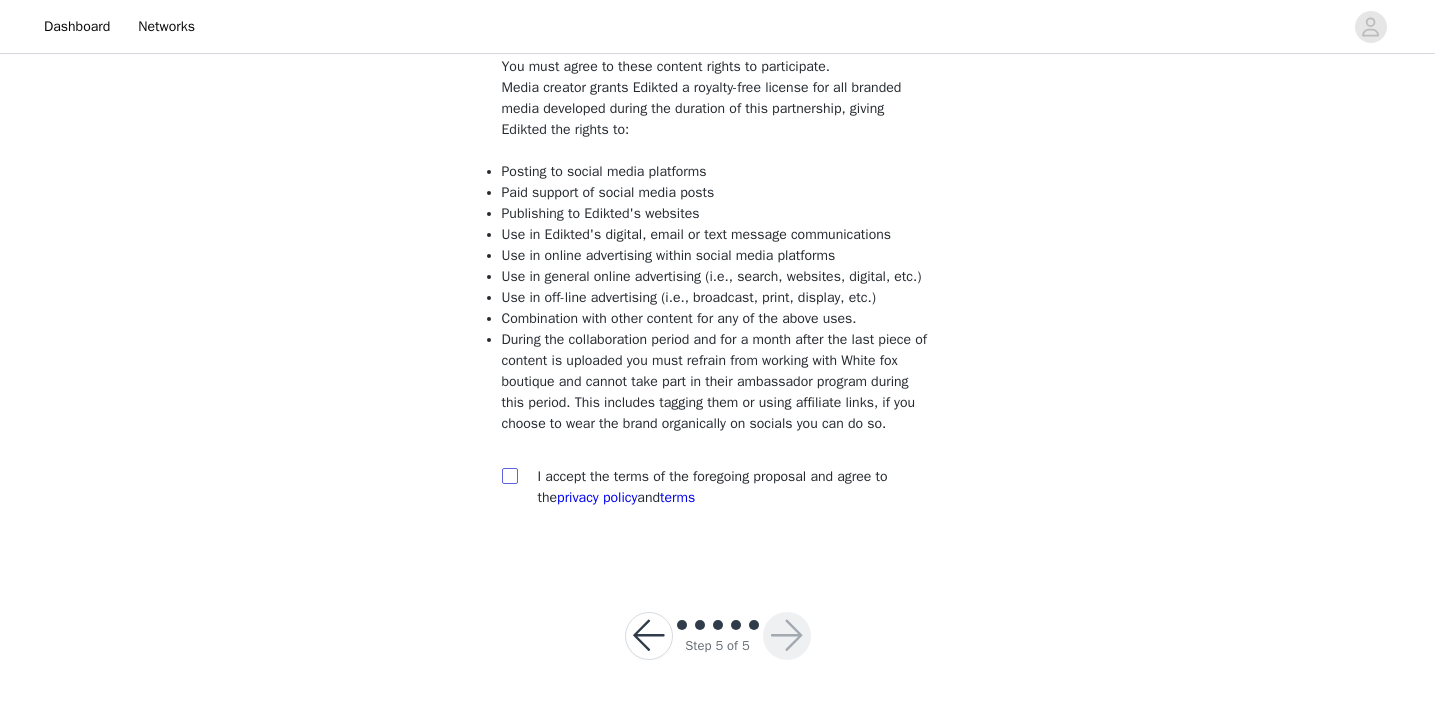 click at bounding box center [509, 475] 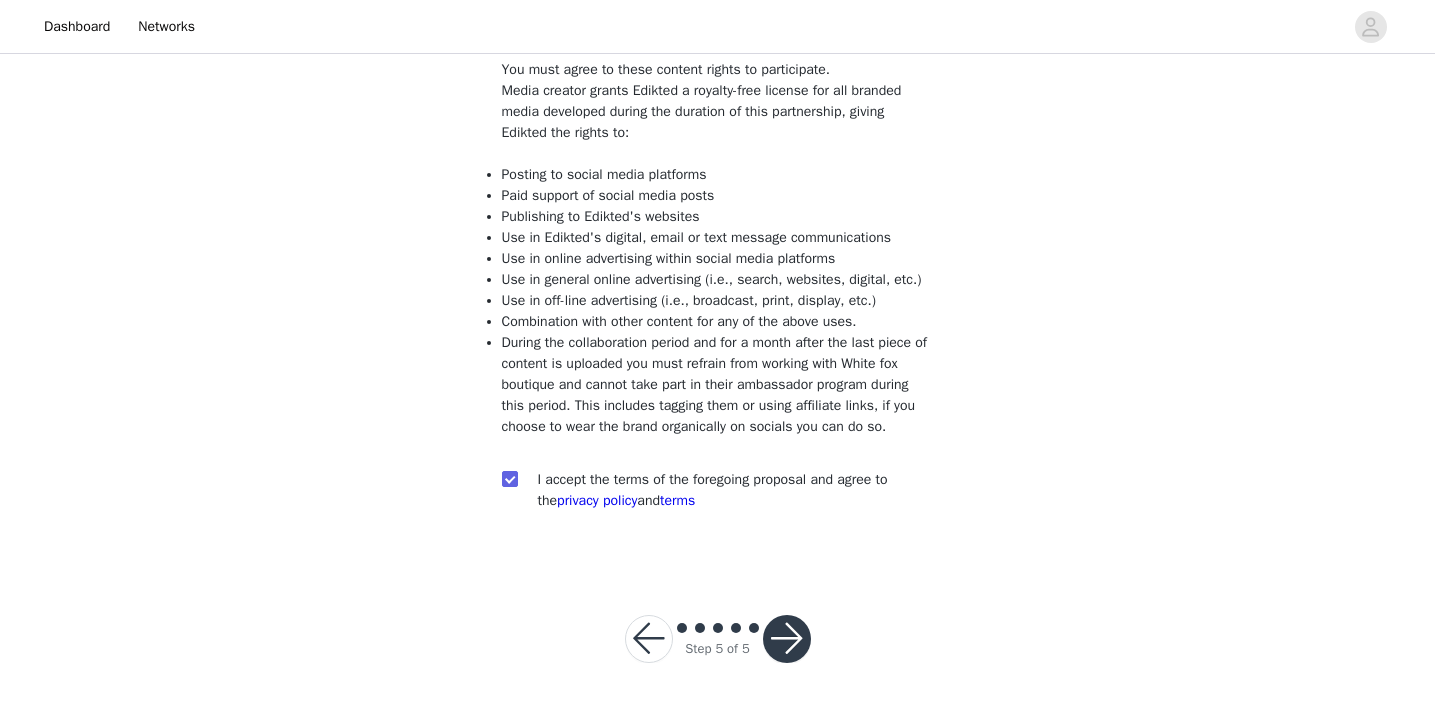 scroll, scrollTop: 183, scrollLeft: 0, axis: vertical 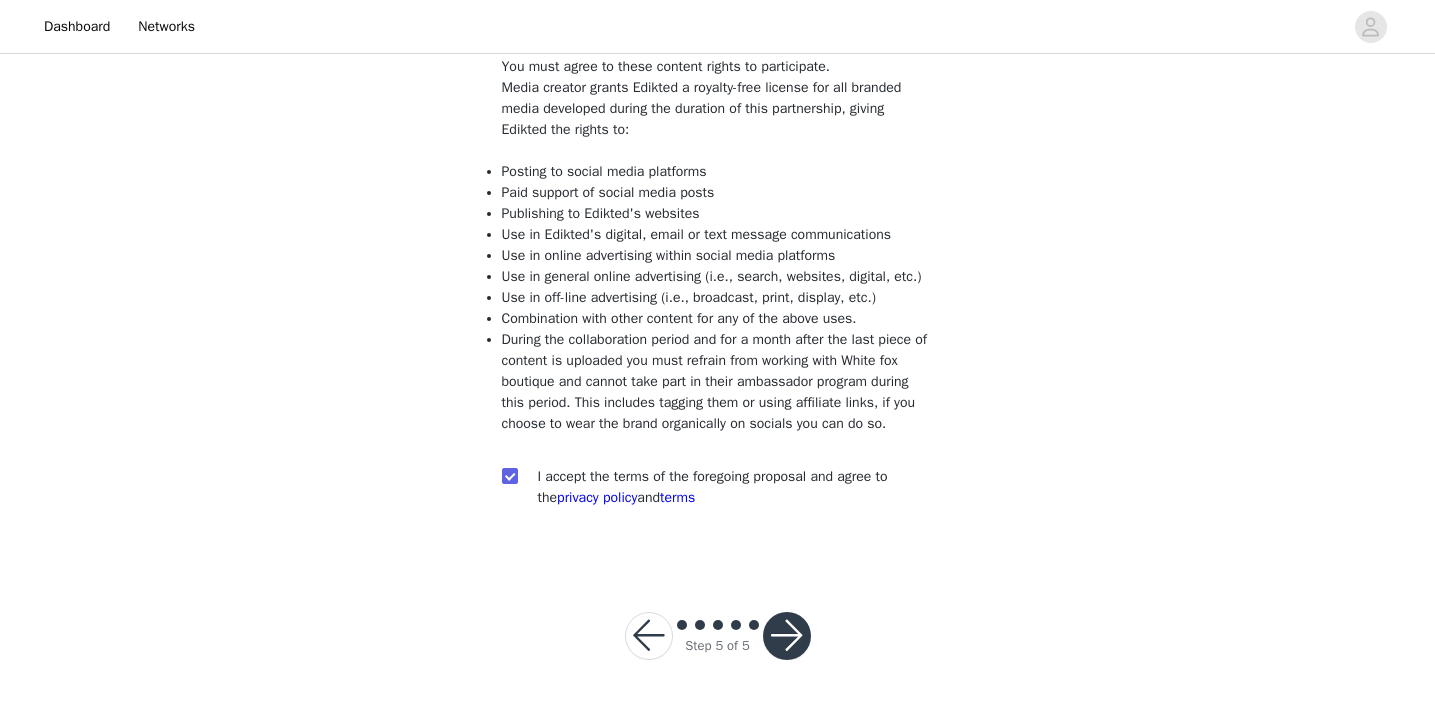 click at bounding box center [787, 636] 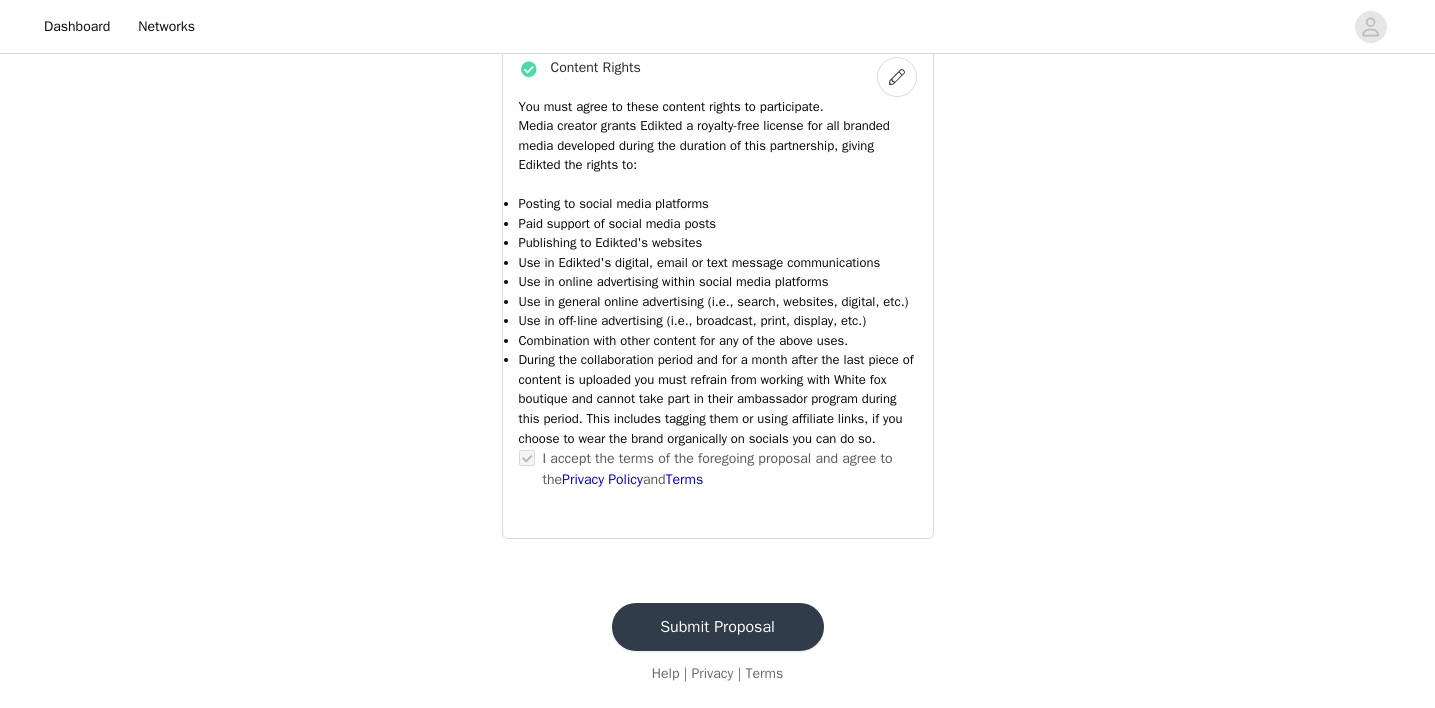 scroll, scrollTop: 1190, scrollLeft: 0, axis: vertical 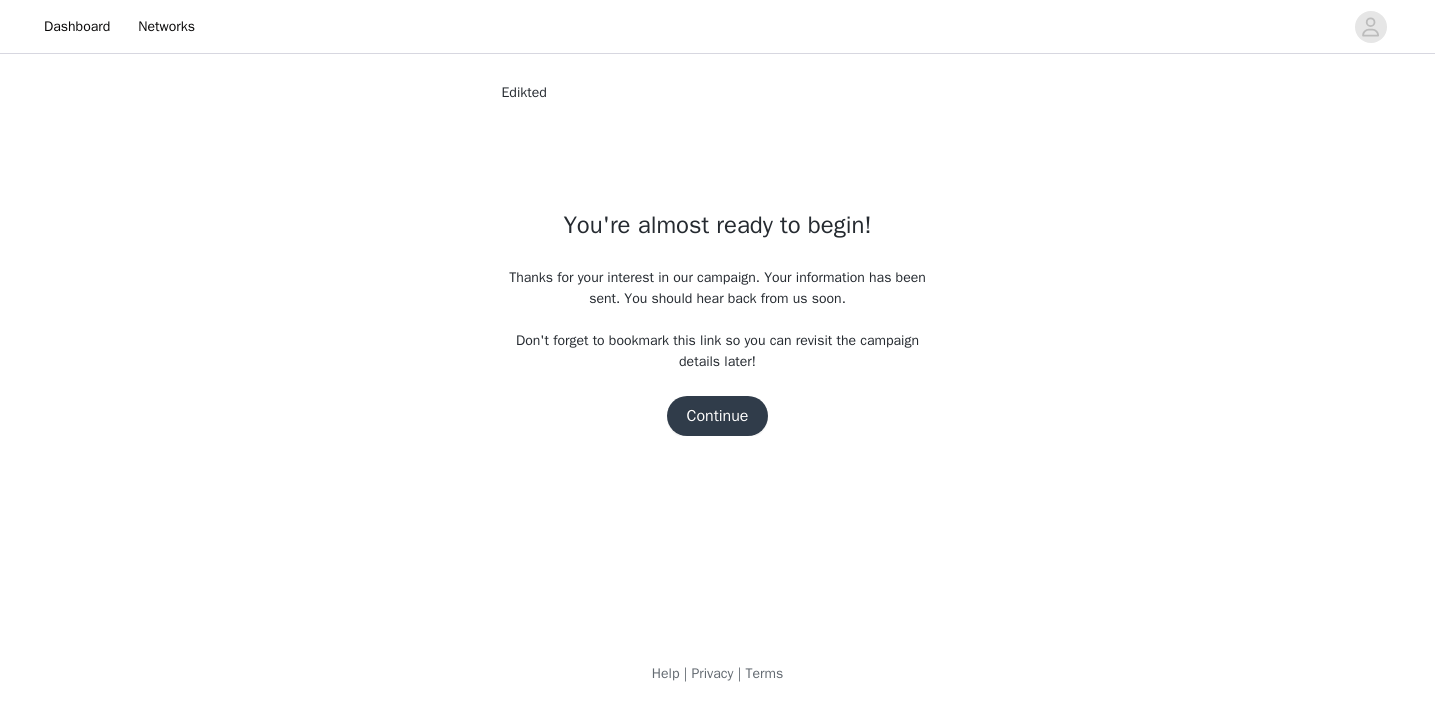 click on "Continue" at bounding box center [718, 416] 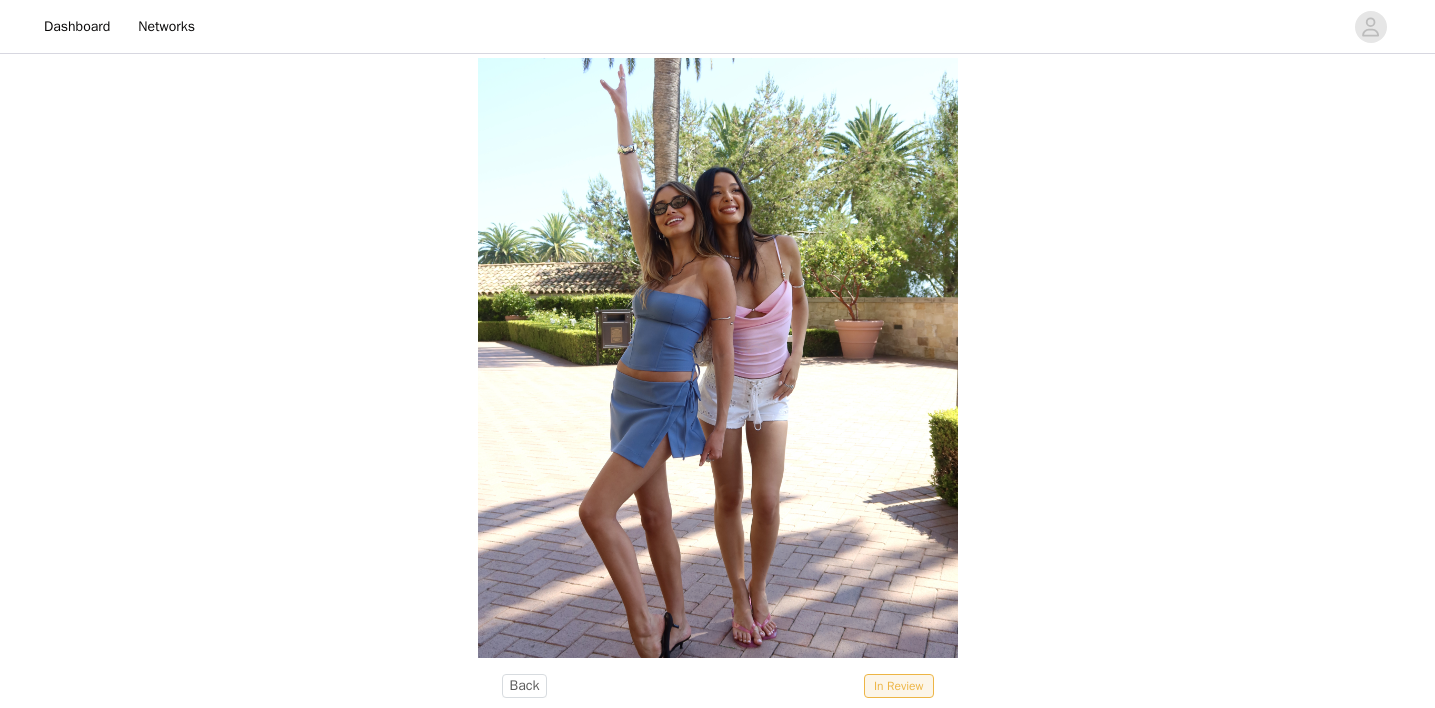 scroll, scrollTop: 878, scrollLeft: 0, axis: vertical 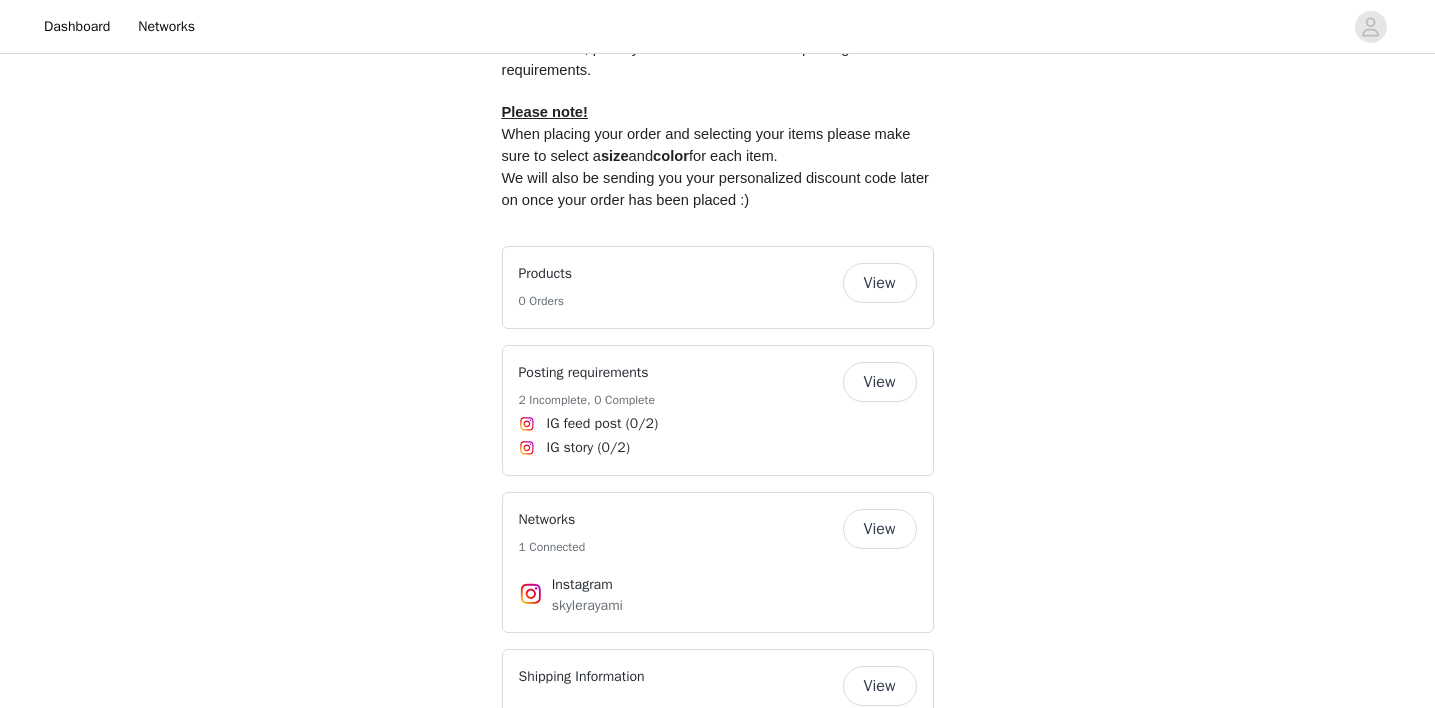 click on "View" at bounding box center [880, 283] 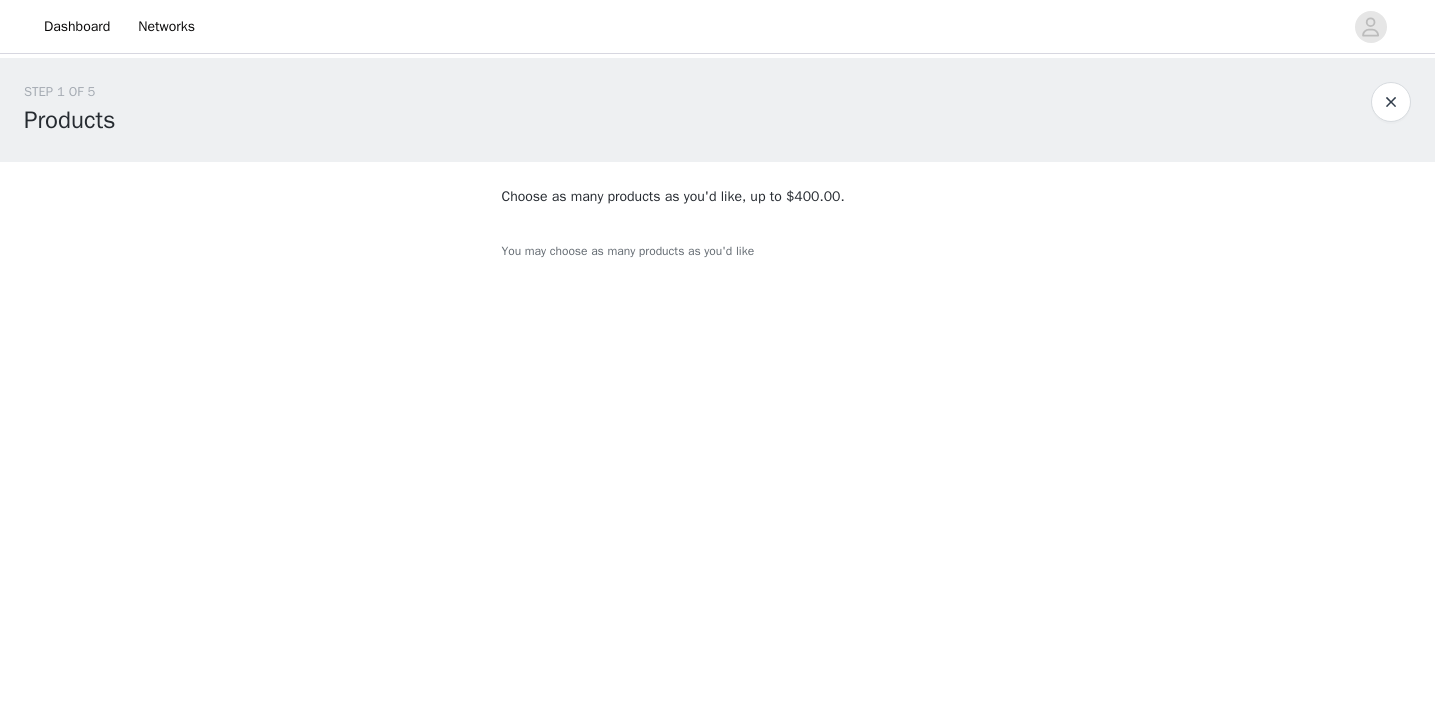 scroll, scrollTop: 0, scrollLeft: 0, axis: both 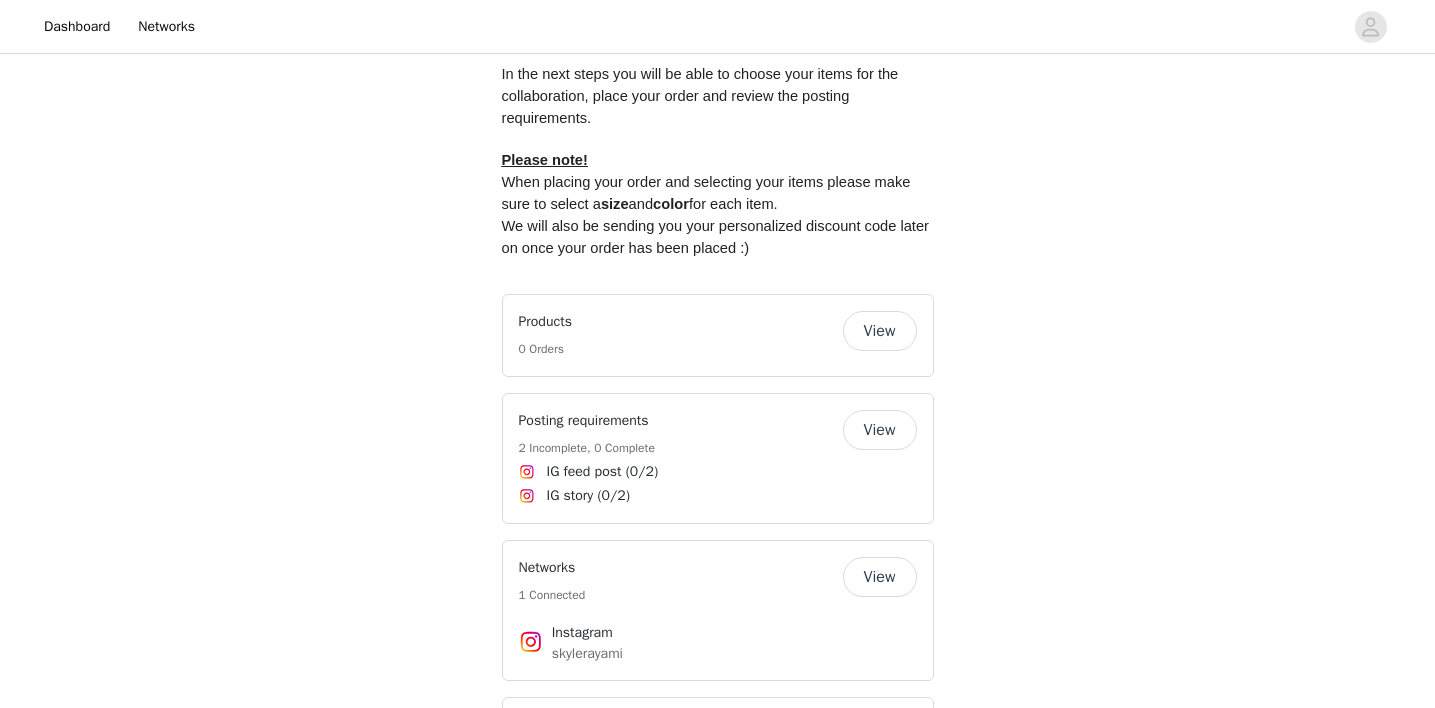 click on "View" at bounding box center (880, 331) 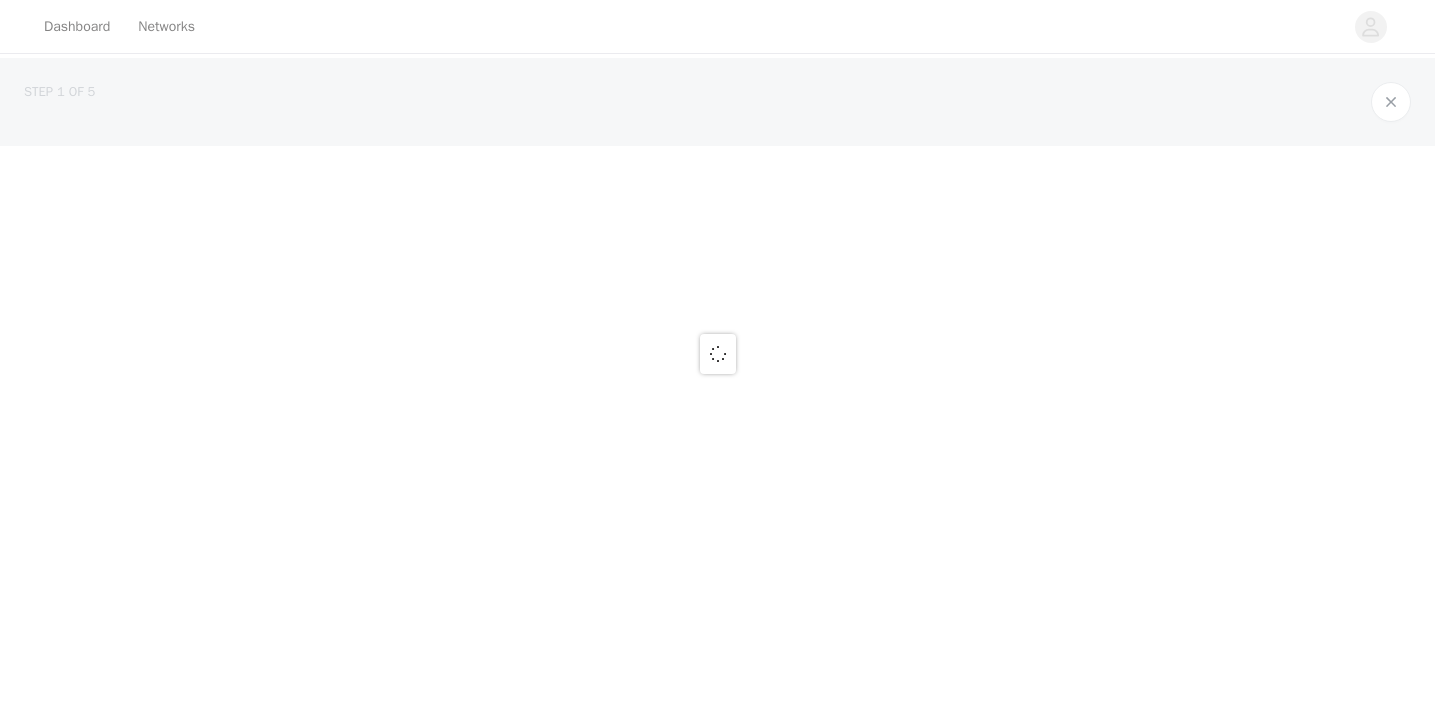 scroll, scrollTop: 0, scrollLeft: 0, axis: both 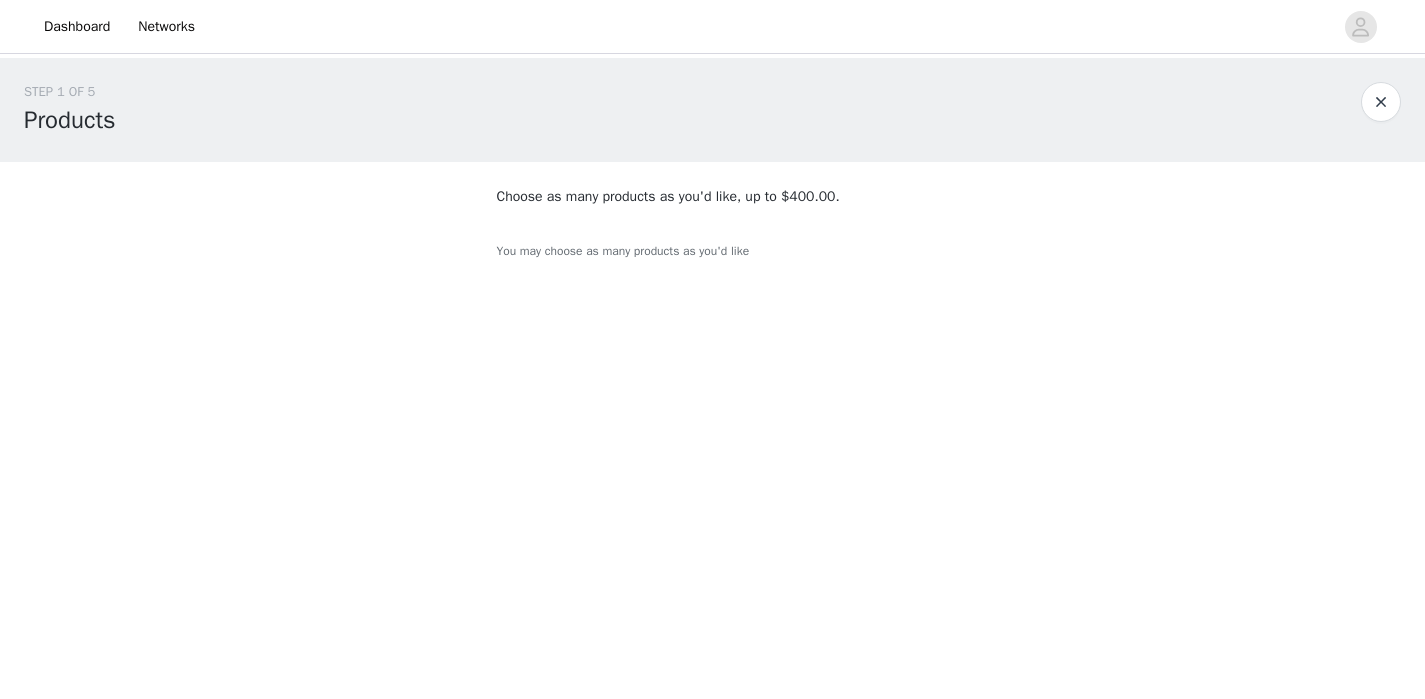 click on "Dashboard Networks
STEP 1 OF 5
Products
Choose as many products as you'd like, up to $400.00.                   You may choose as many products as you'd like" at bounding box center (712, 349) 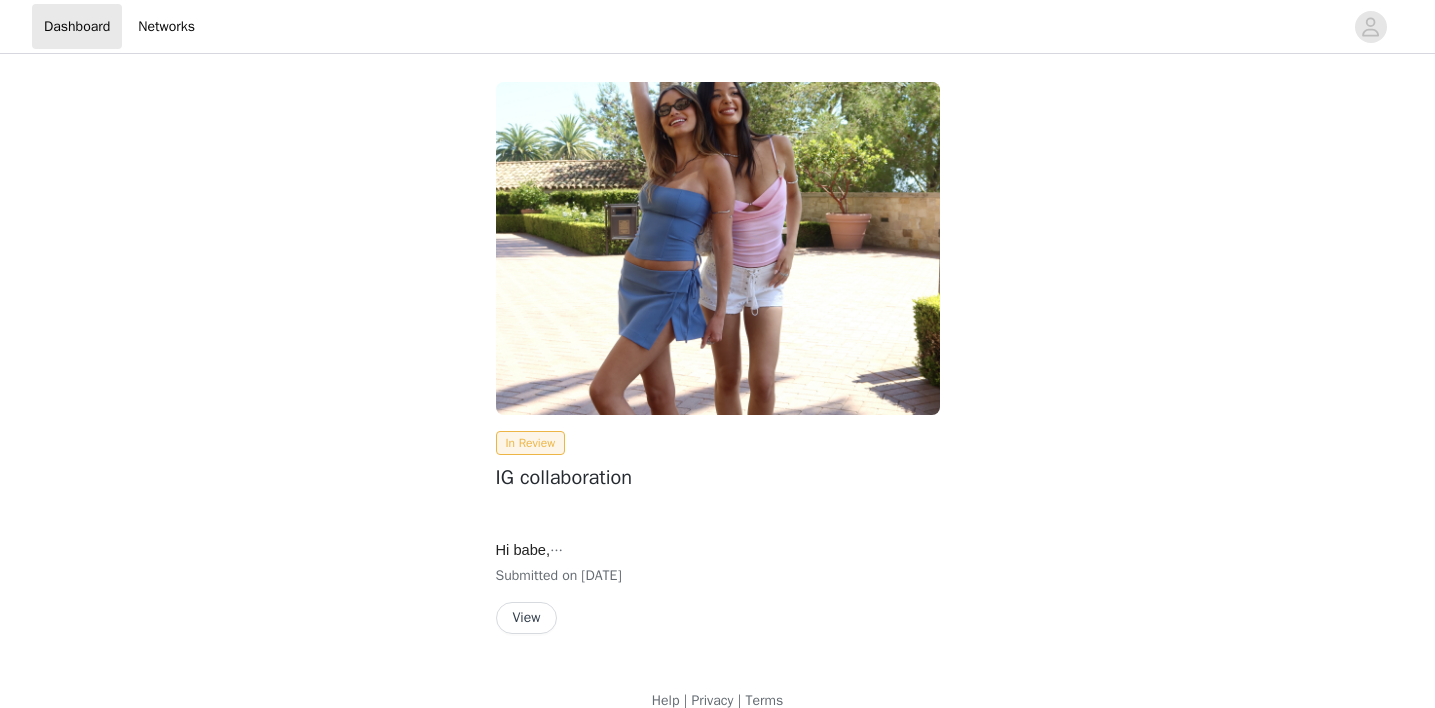 scroll, scrollTop: 0, scrollLeft: 0, axis: both 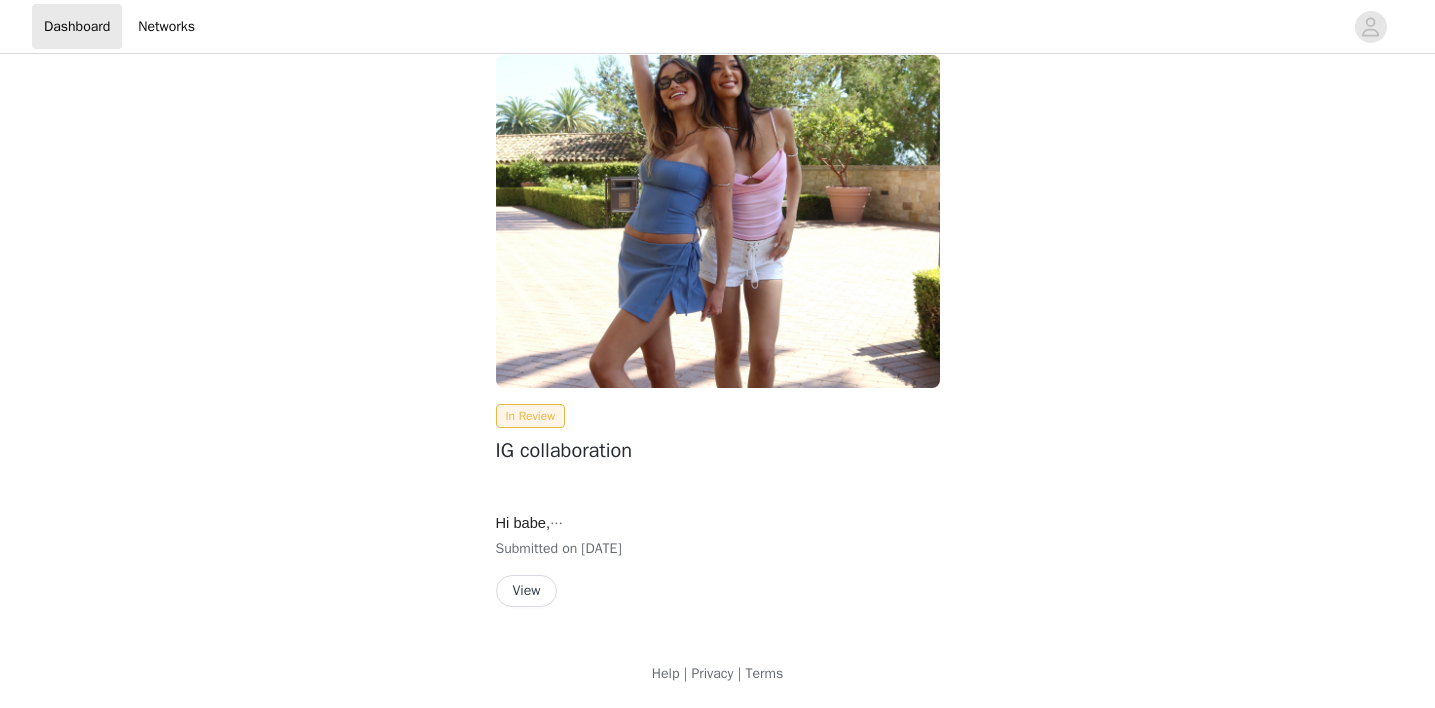 click on "View" at bounding box center [527, 591] 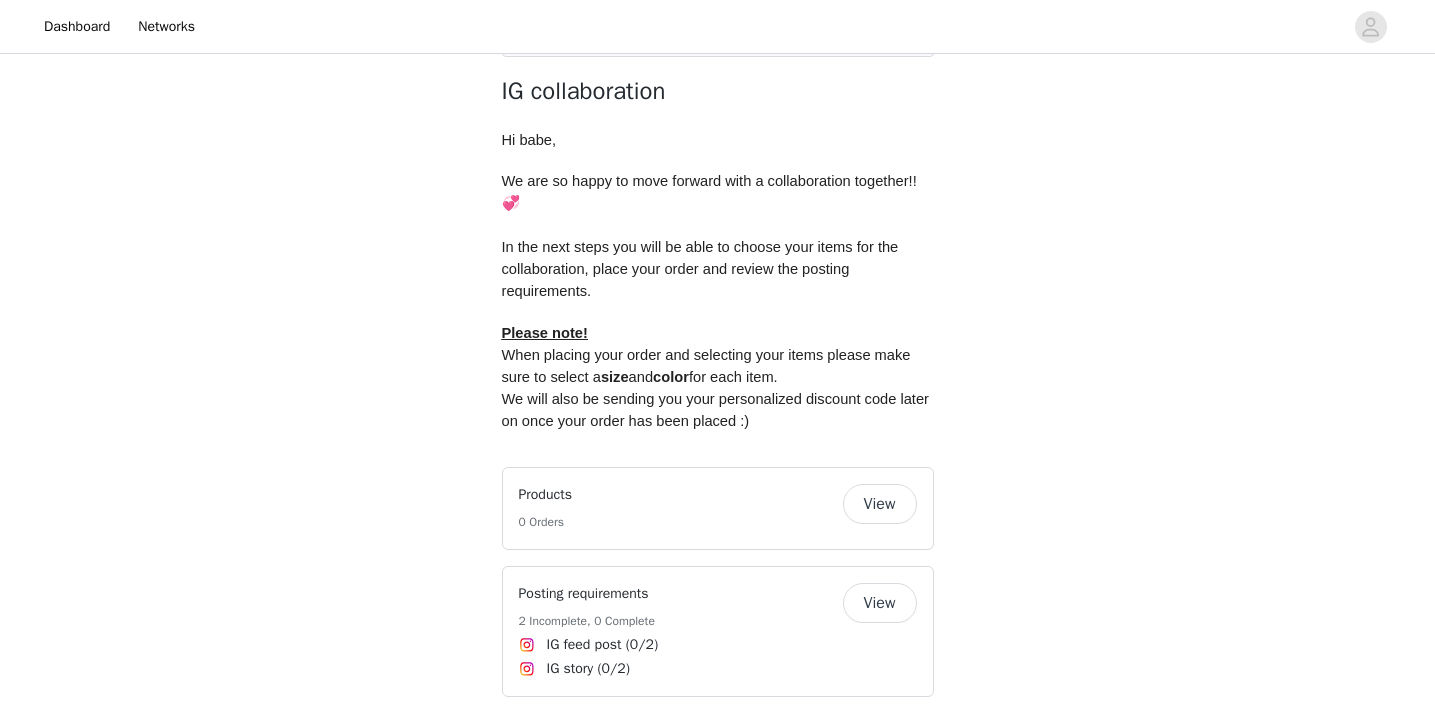 scroll, scrollTop: 827, scrollLeft: 0, axis: vertical 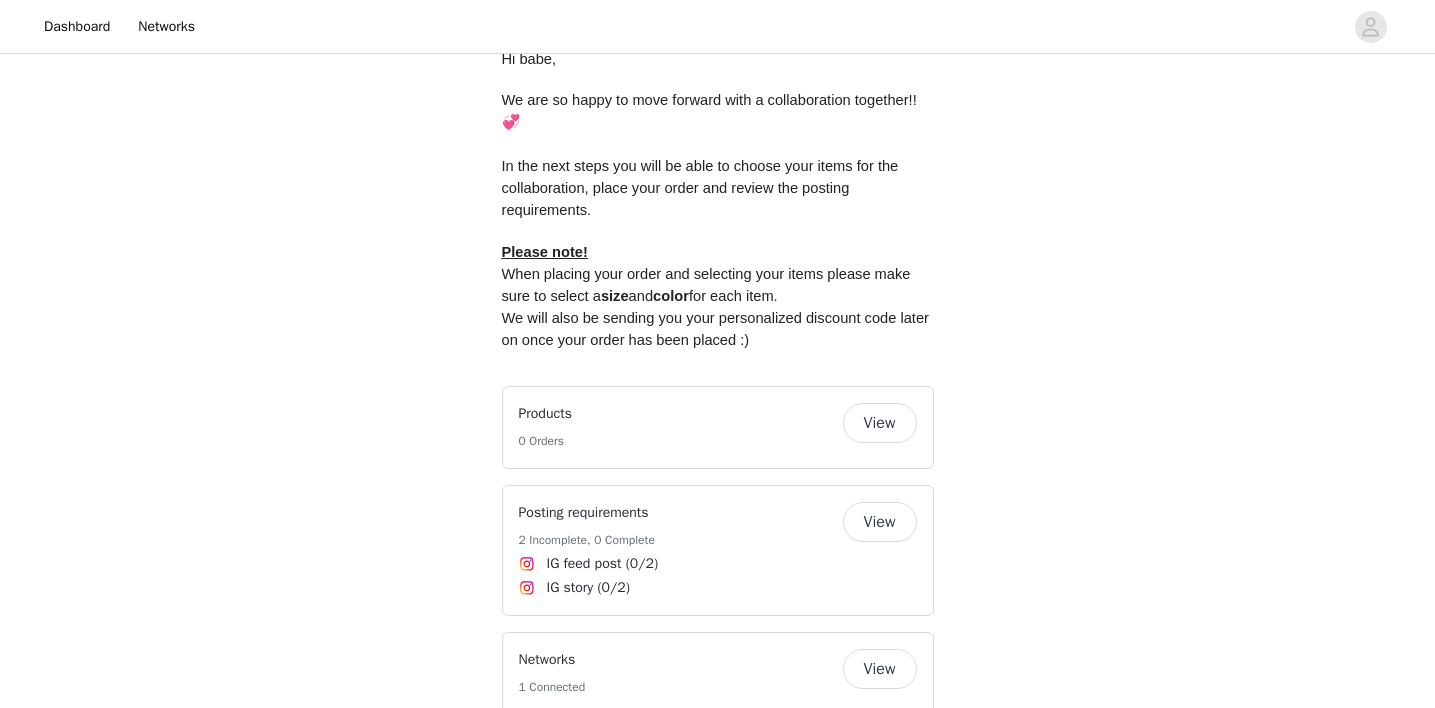 click on "View" at bounding box center (880, 423) 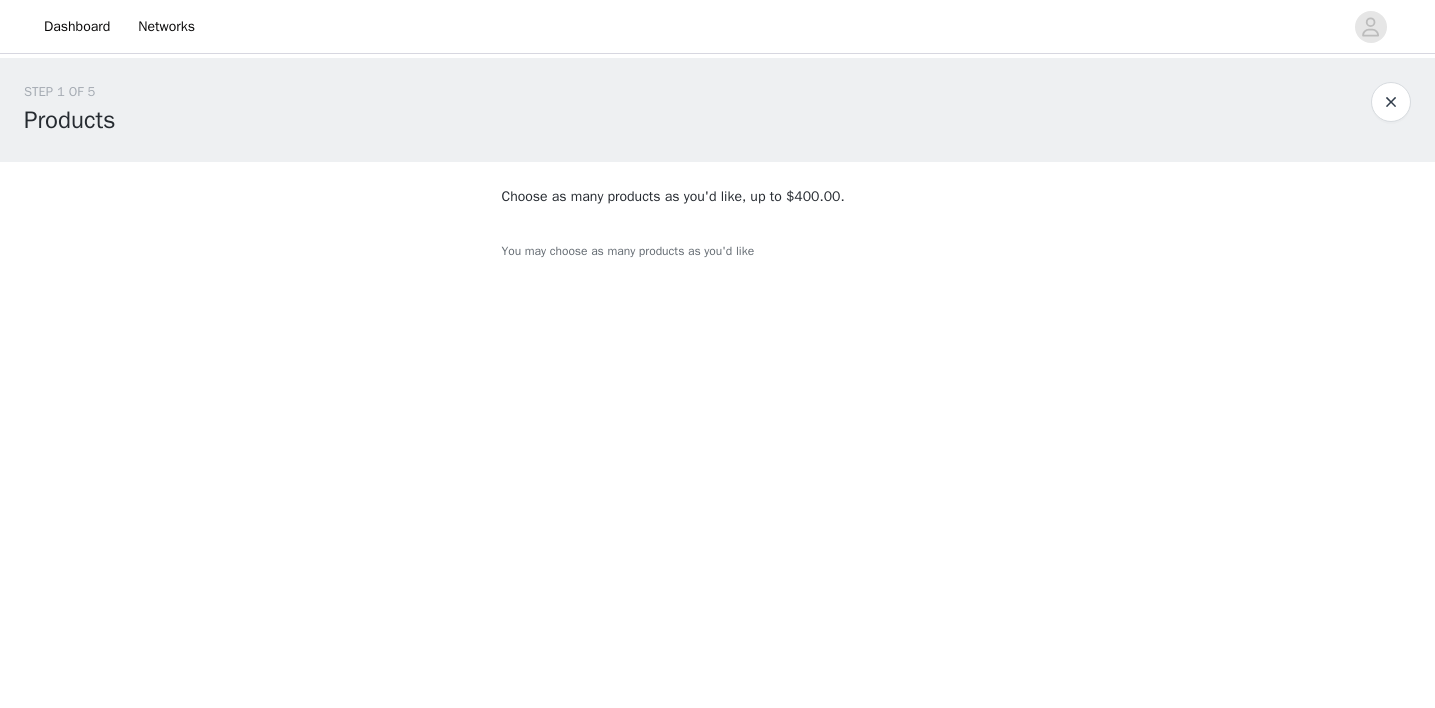 scroll, scrollTop: 0, scrollLeft: 0, axis: both 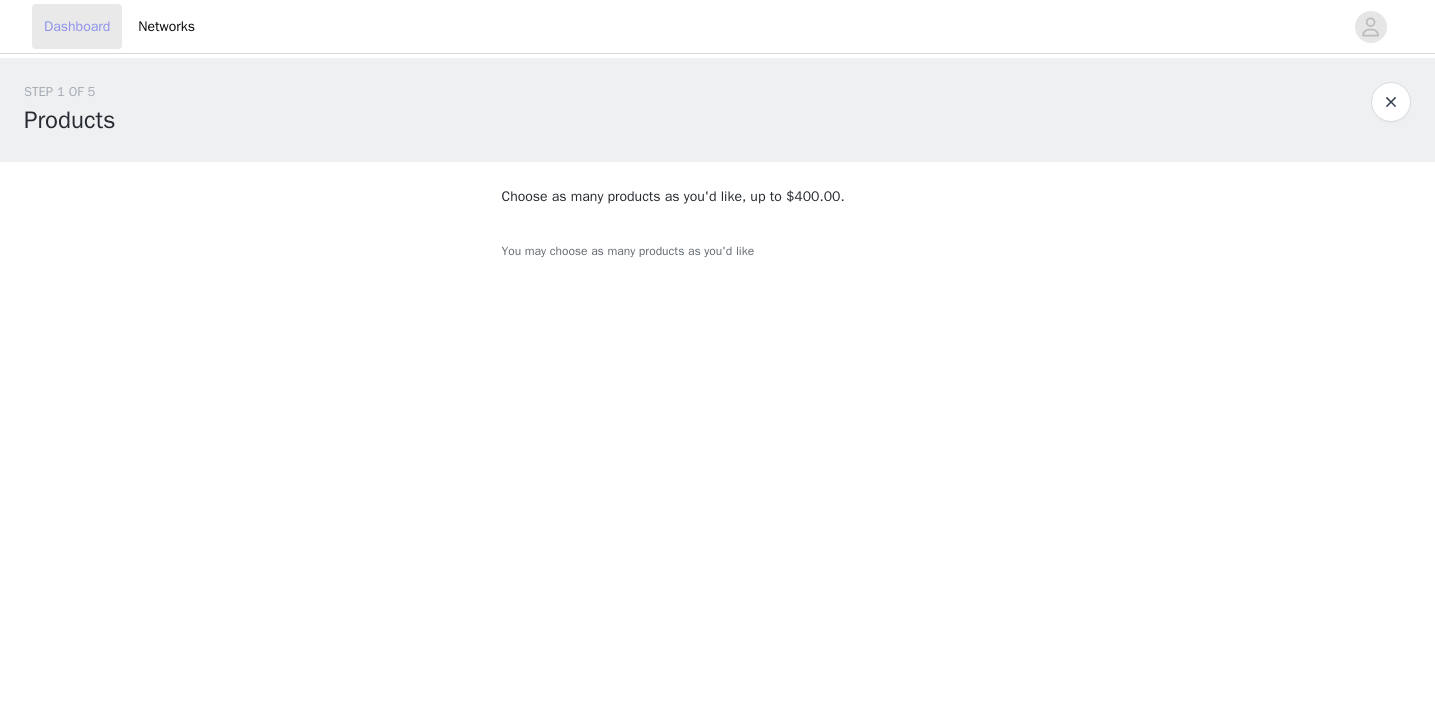 click on "Dashboard" at bounding box center (77, 26) 